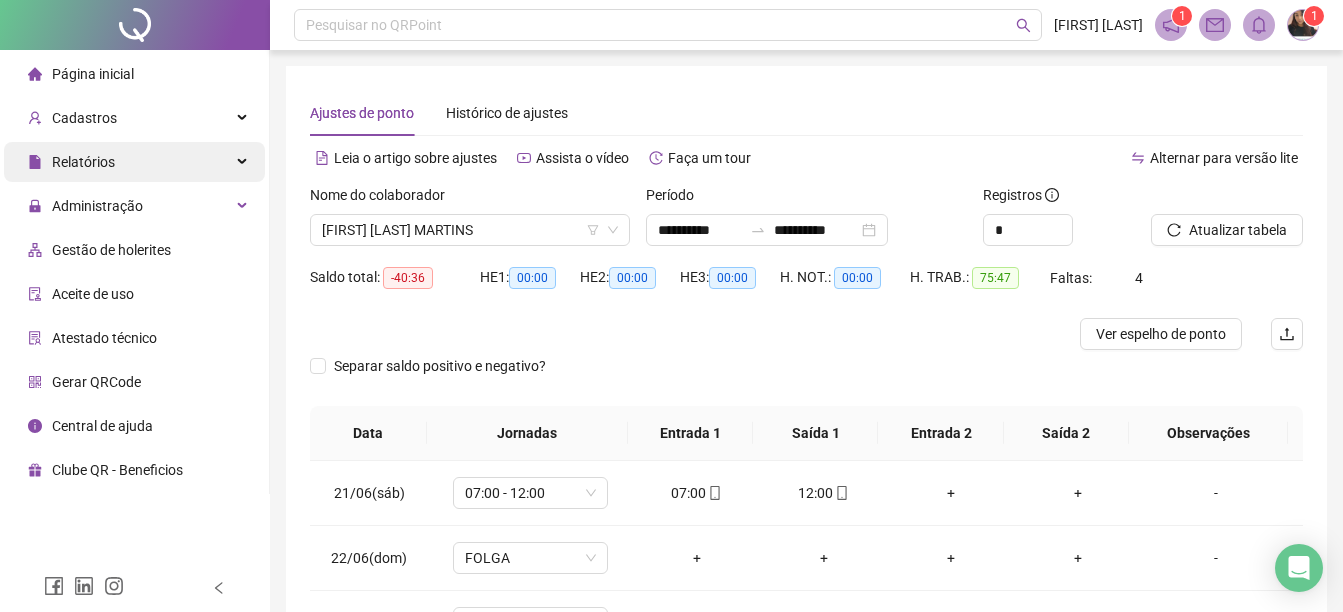 click on "Relatórios" at bounding box center (134, 162) 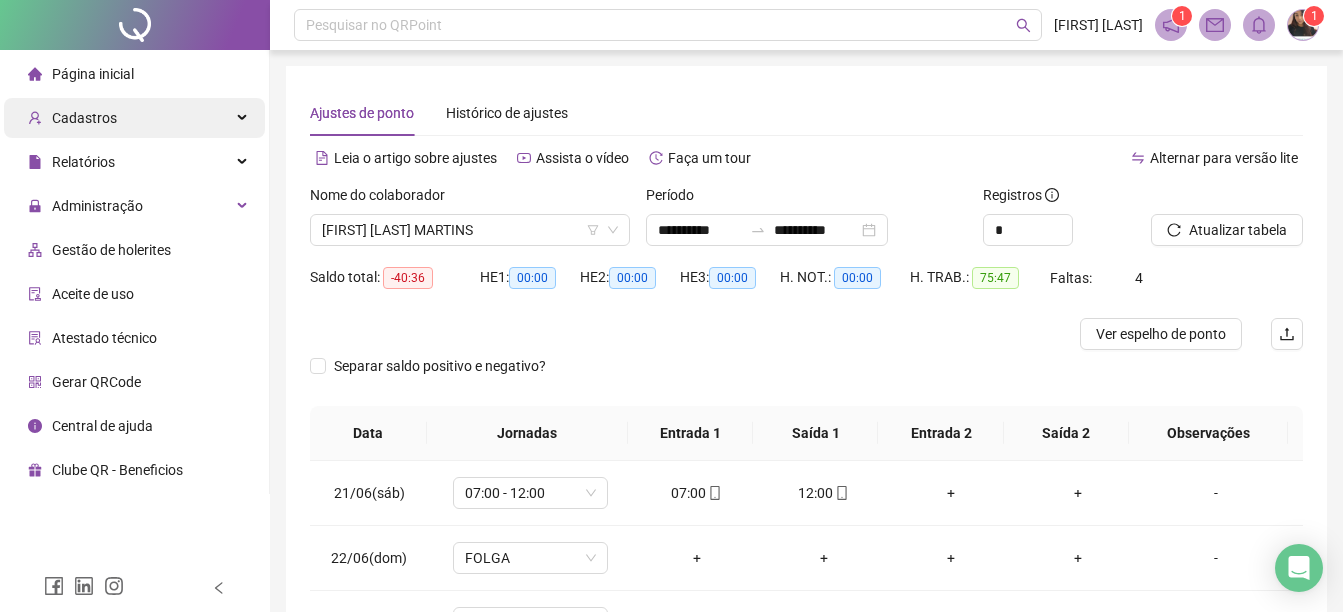 scroll, scrollTop: 386, scrollLeft: 0, axis: vertical 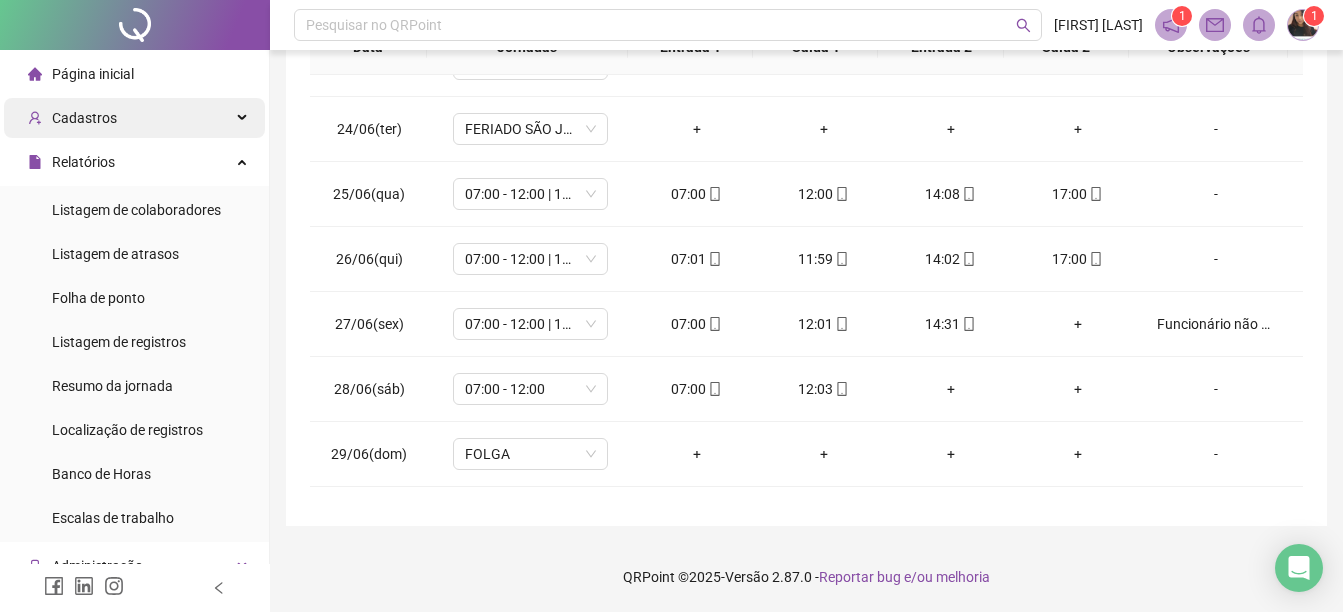 click on "Cadastros" at bounding box center [134, 118] 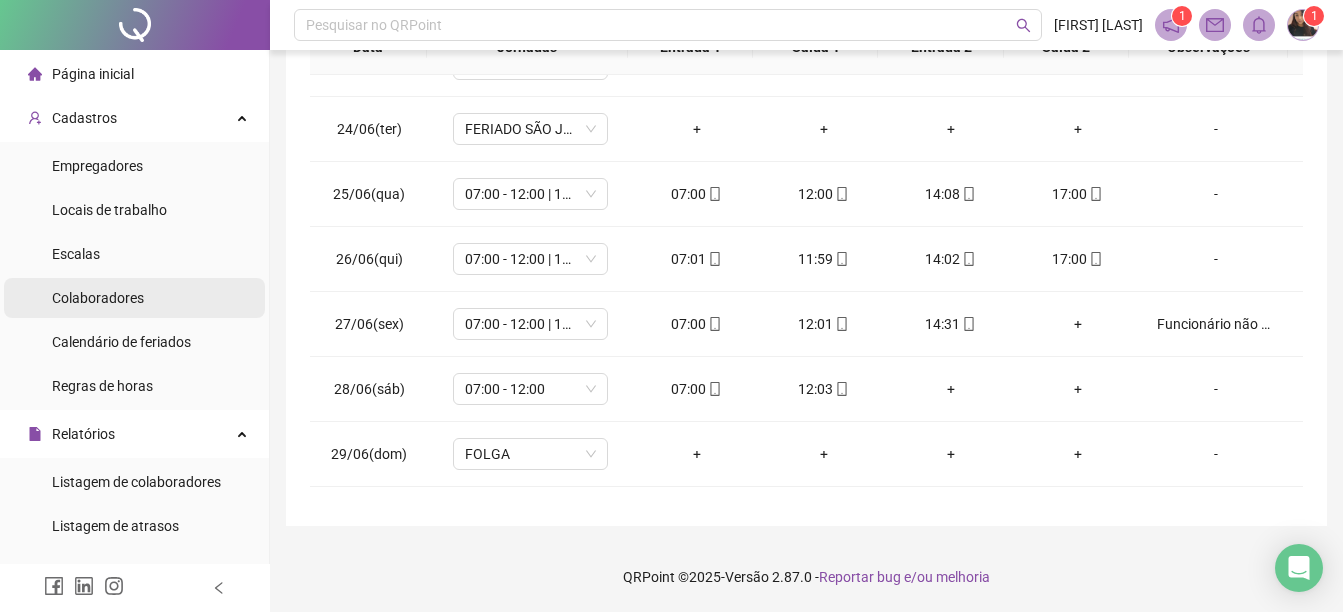 click on "Colaboradores" at bounding box center (98, 298) 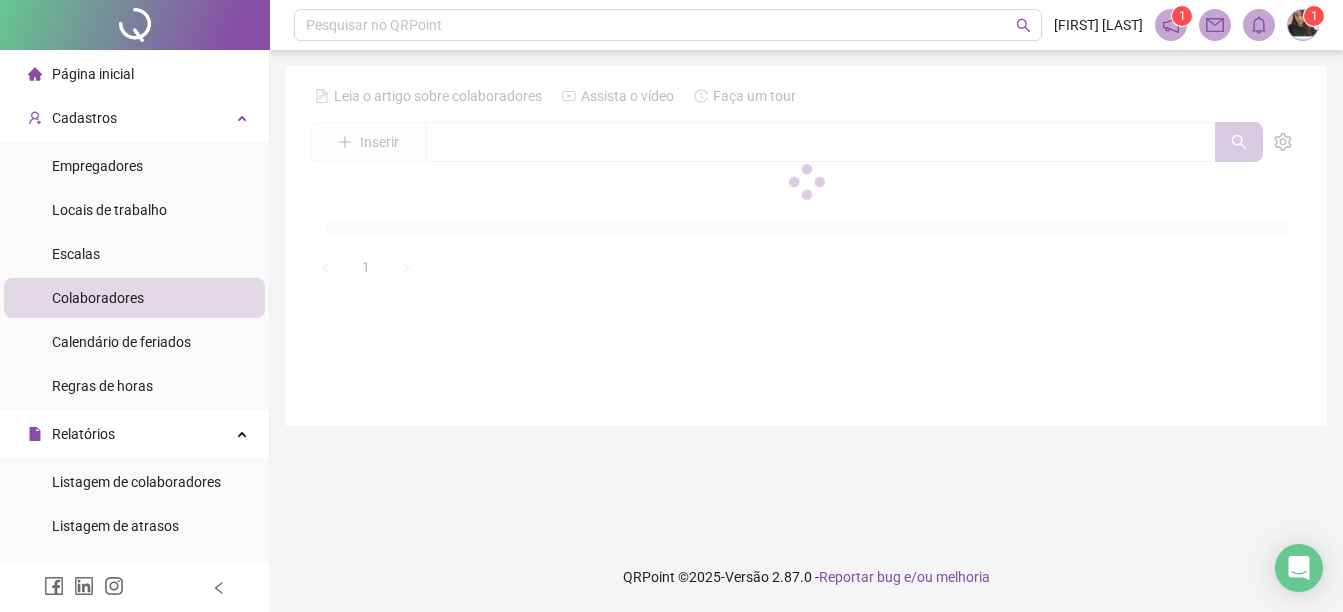 scroll, scrollTop: 0, scrollLeft: 0, axis: both 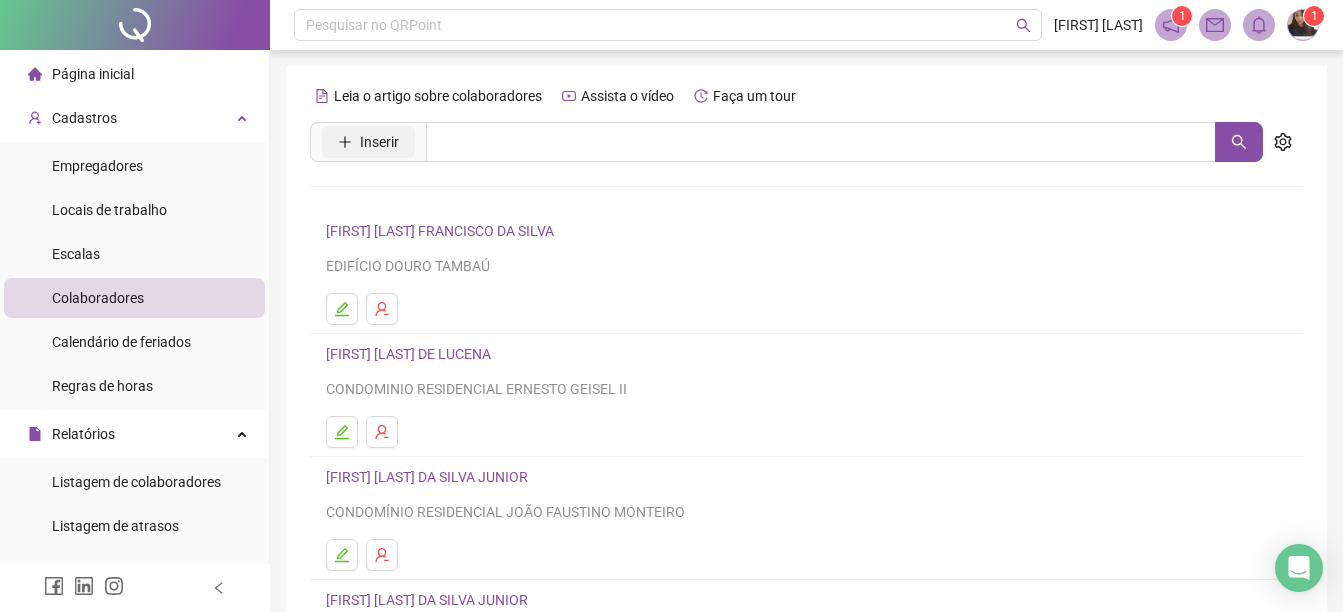 click on "Inserir" at bounding box center (379, 142) 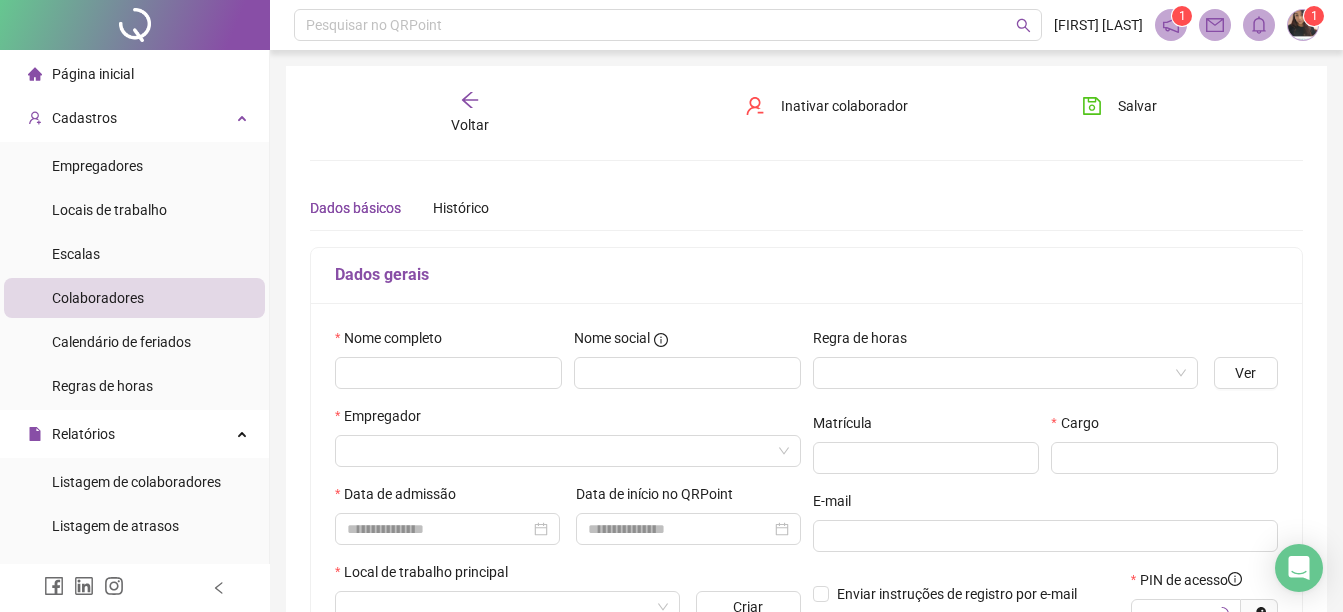 type on "*****" 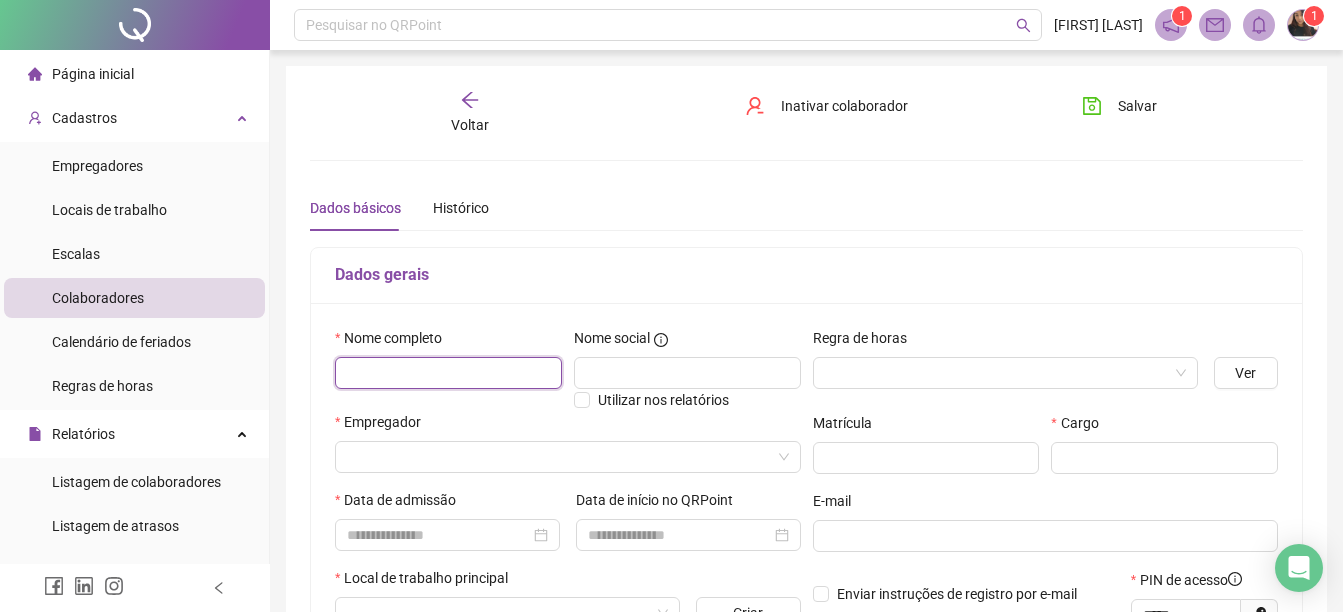 click at bounding box center (448, 373) 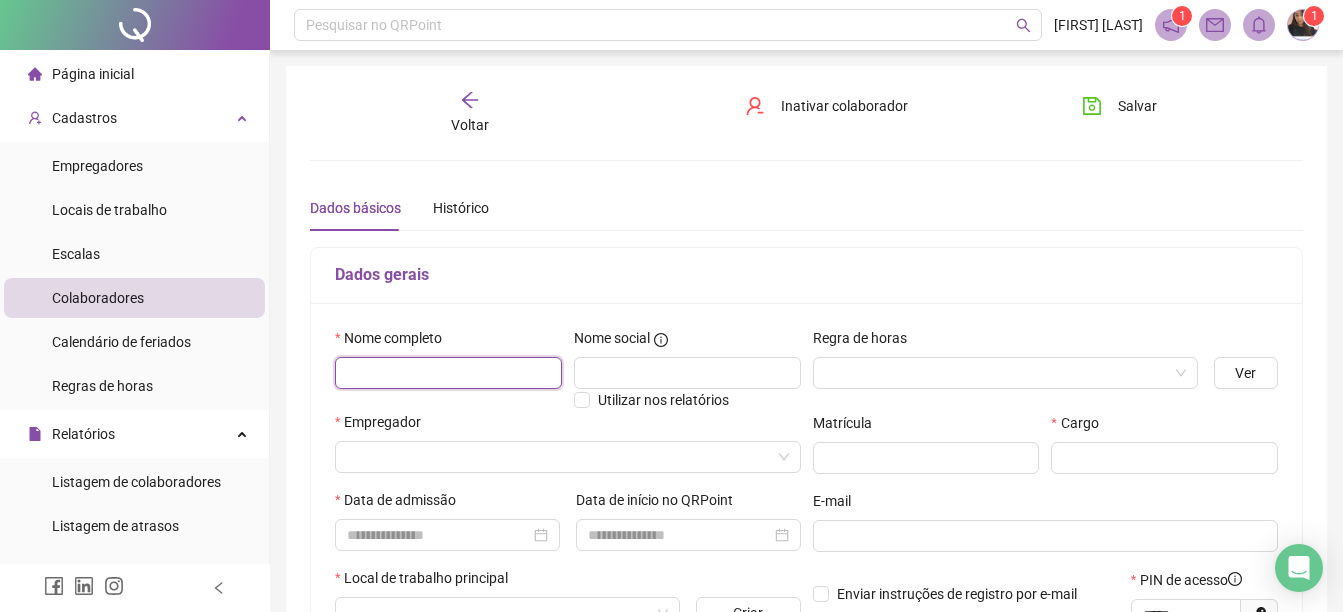 paste on "**********" 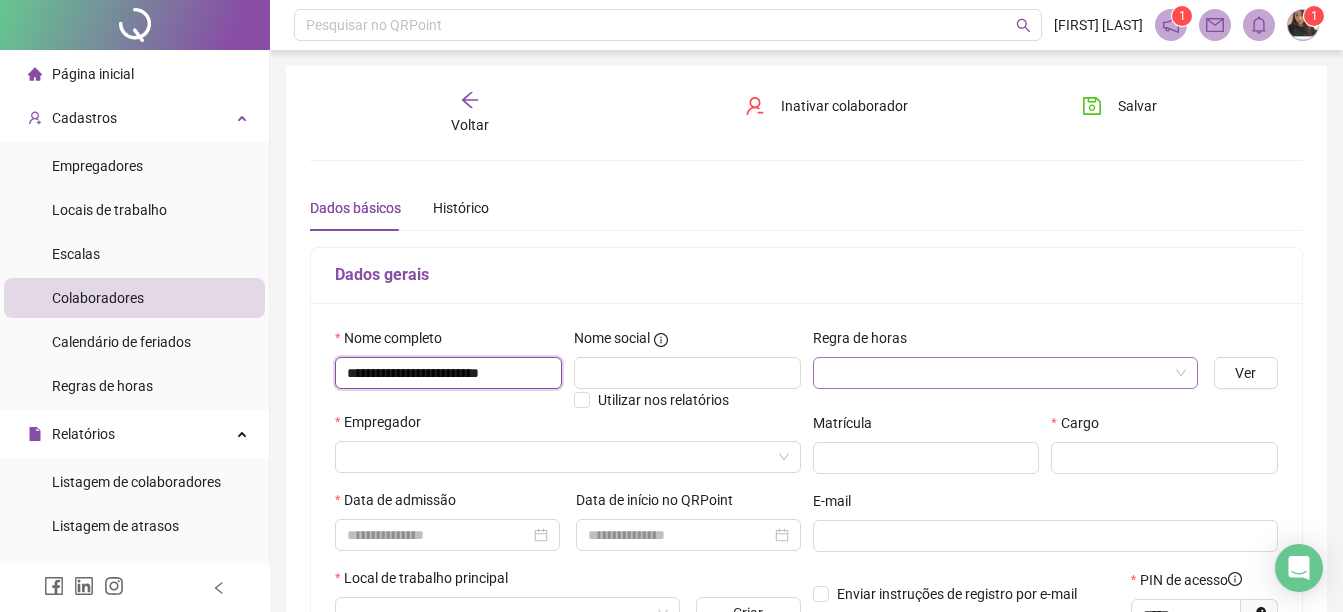 type on "**********" 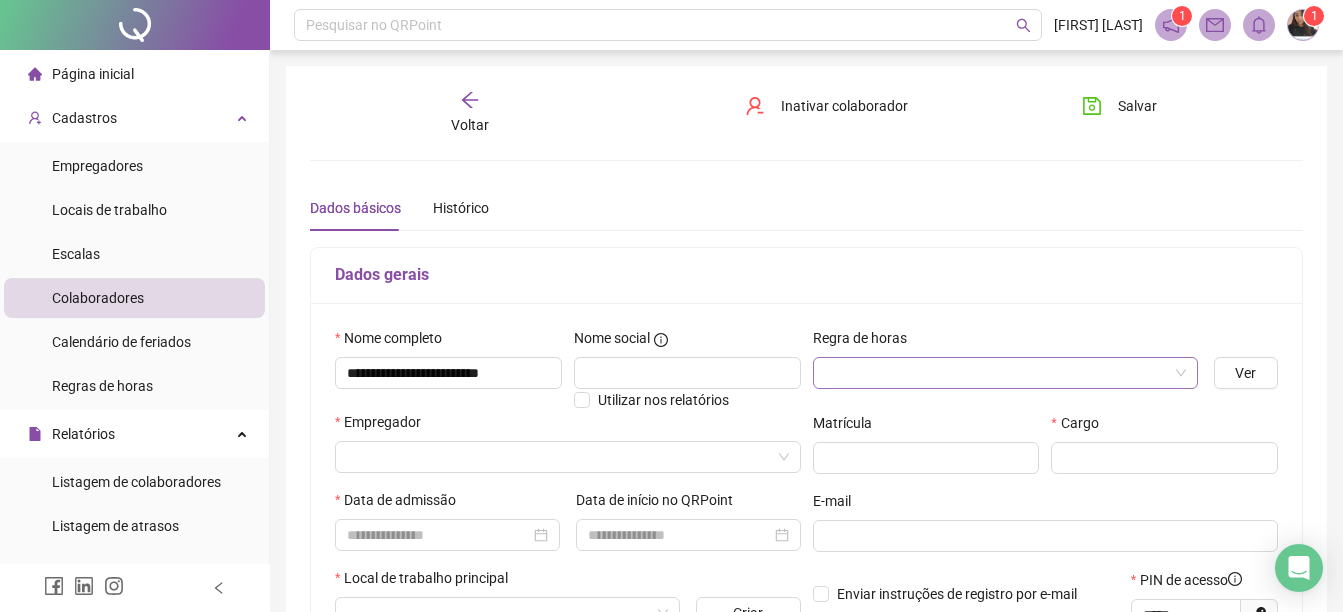 click at bounding box center [999, 373] 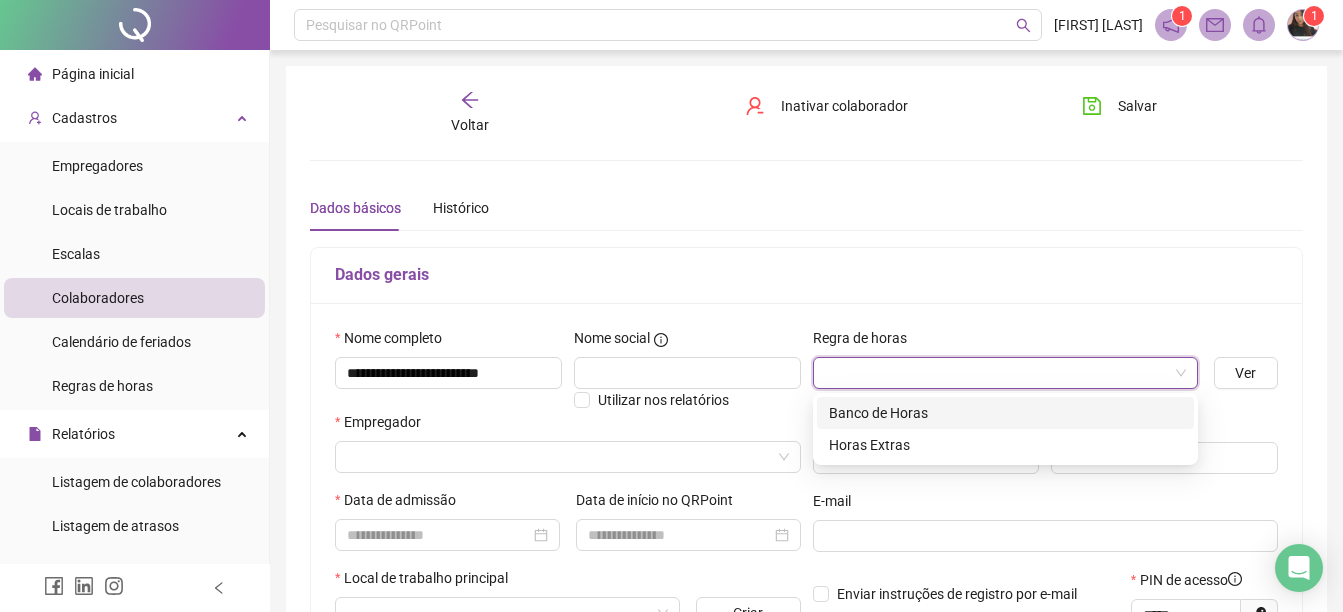 click at bounding box center (999, 373) 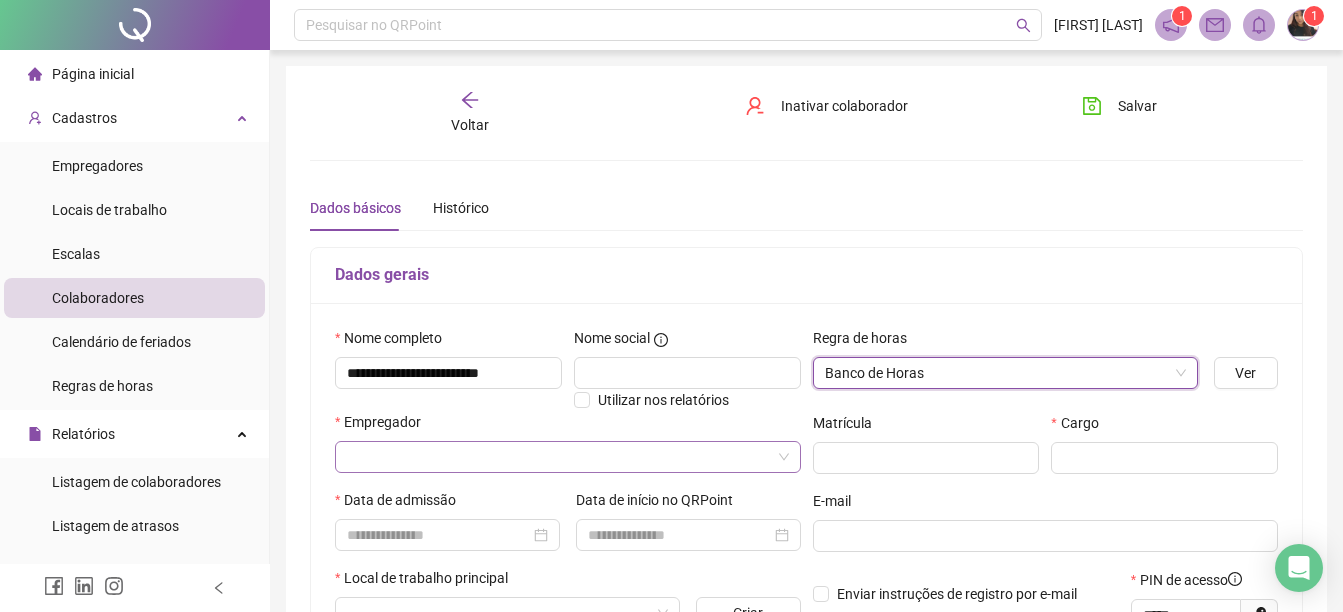 click at bounding box center [562, 457] 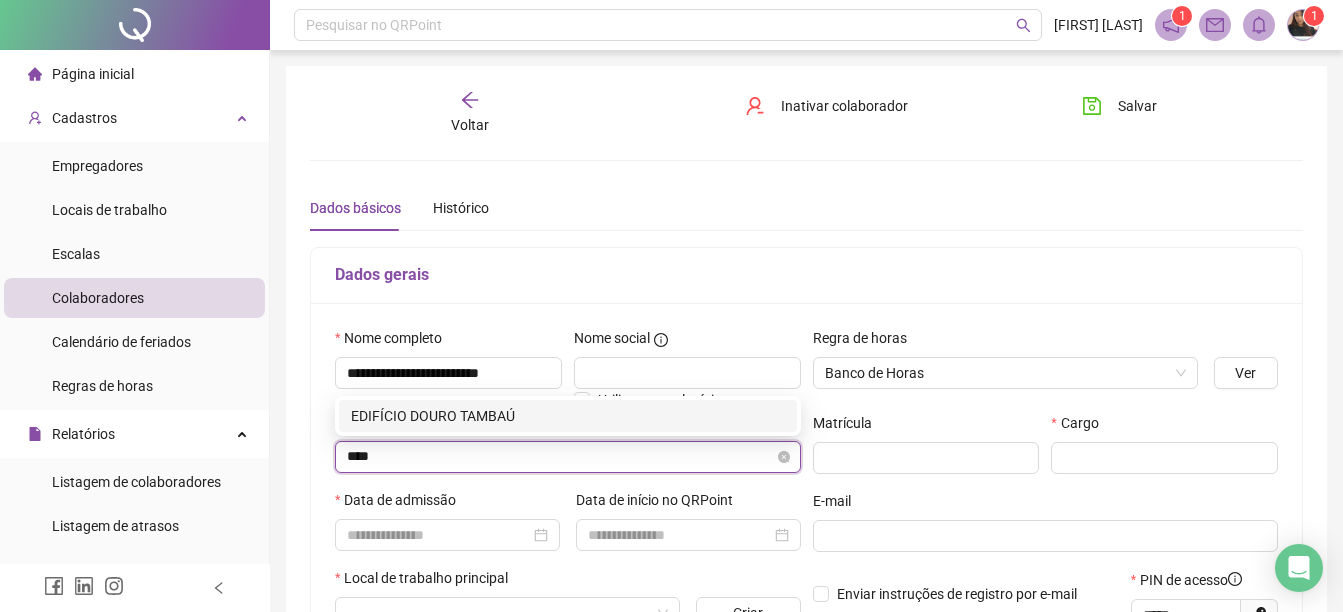 type on "*****" 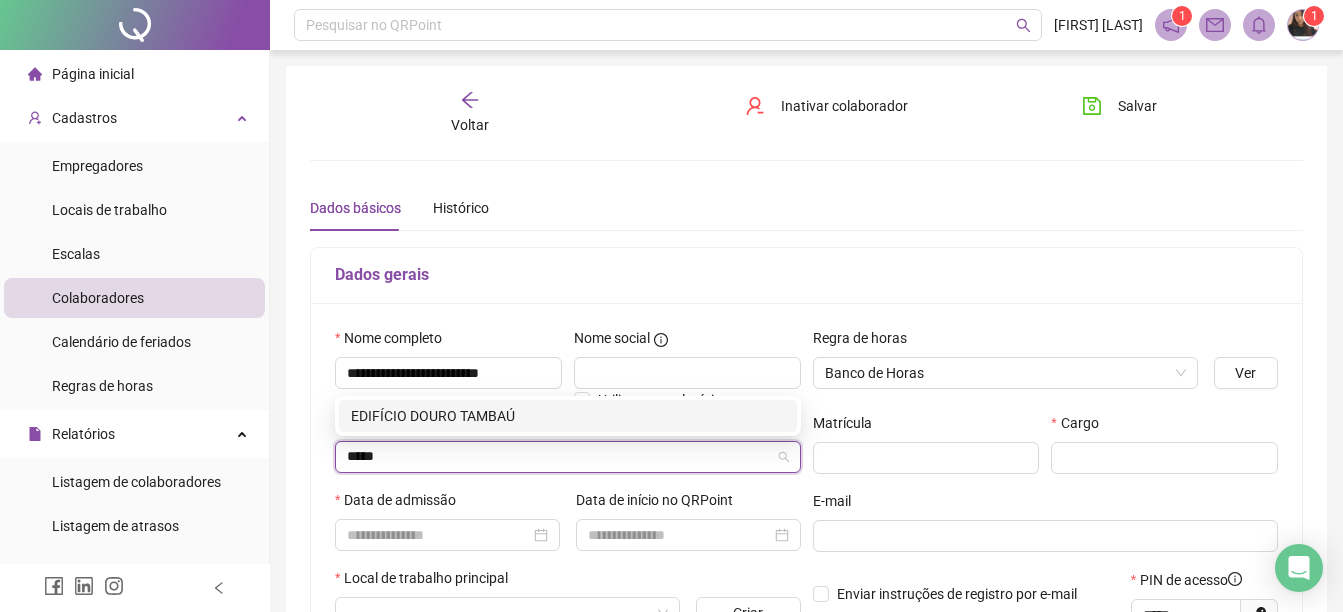 drag, startPoint x: 458, startPoint y: 417, endPoint x: 480, endPoint y: 418, distance: 22.022715 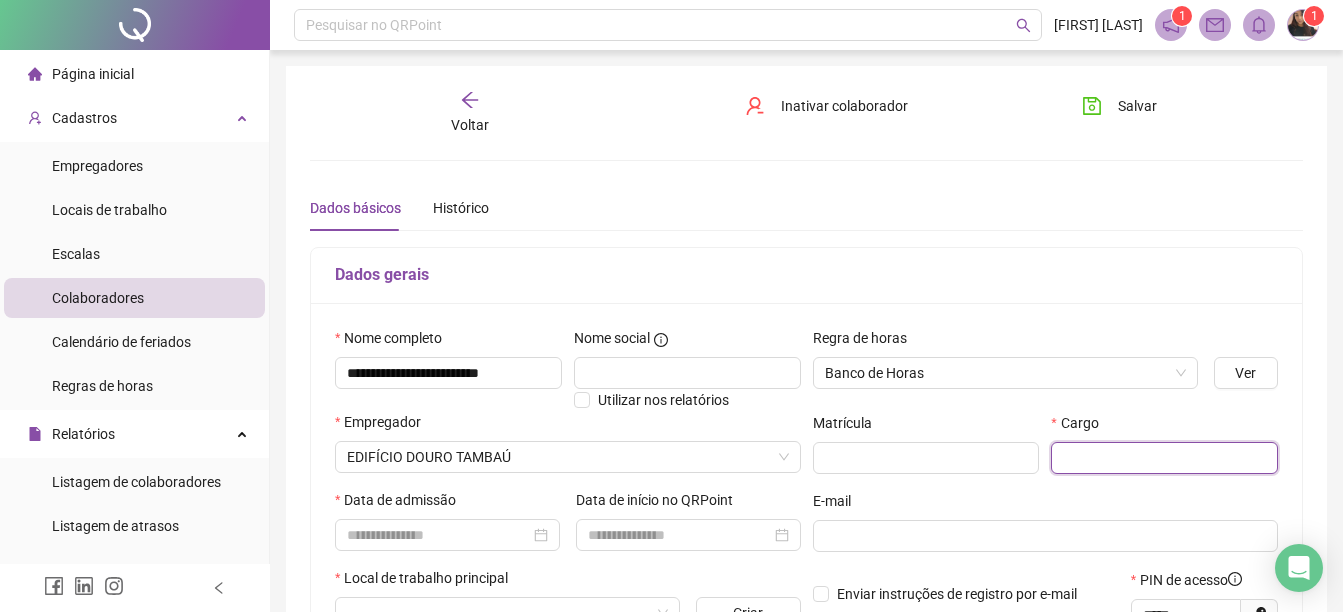click at bounding box center [1164, 458] 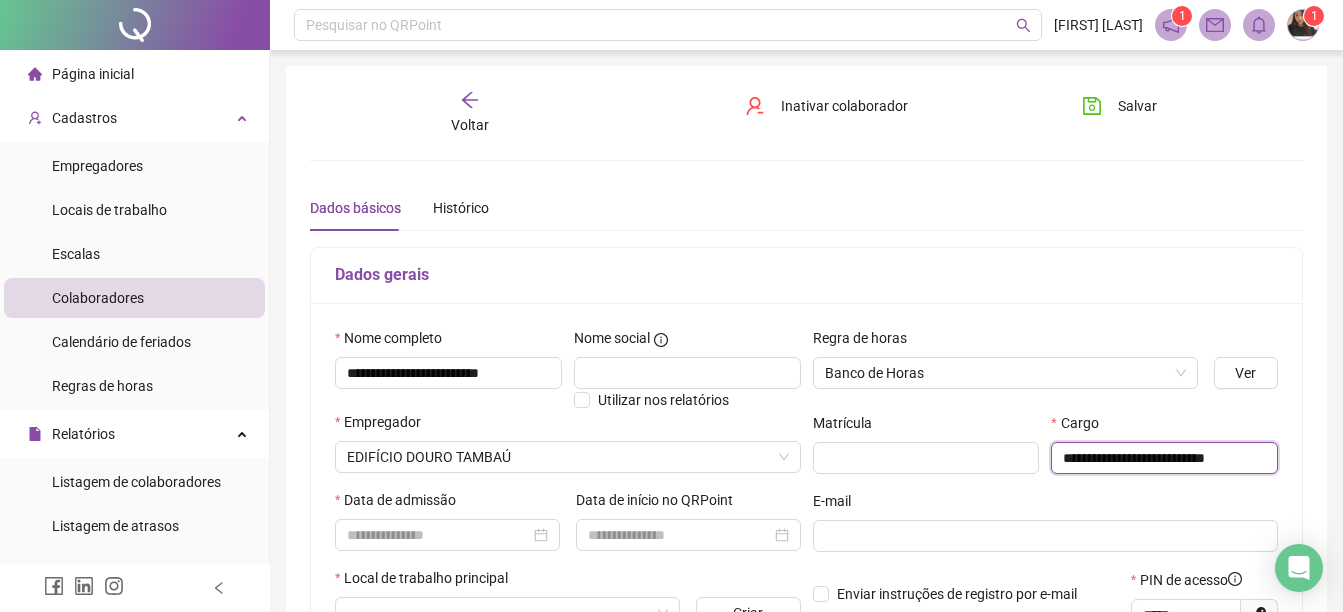 scroll, scrollTop: 100, scrollLeft: 0, axis: vertical 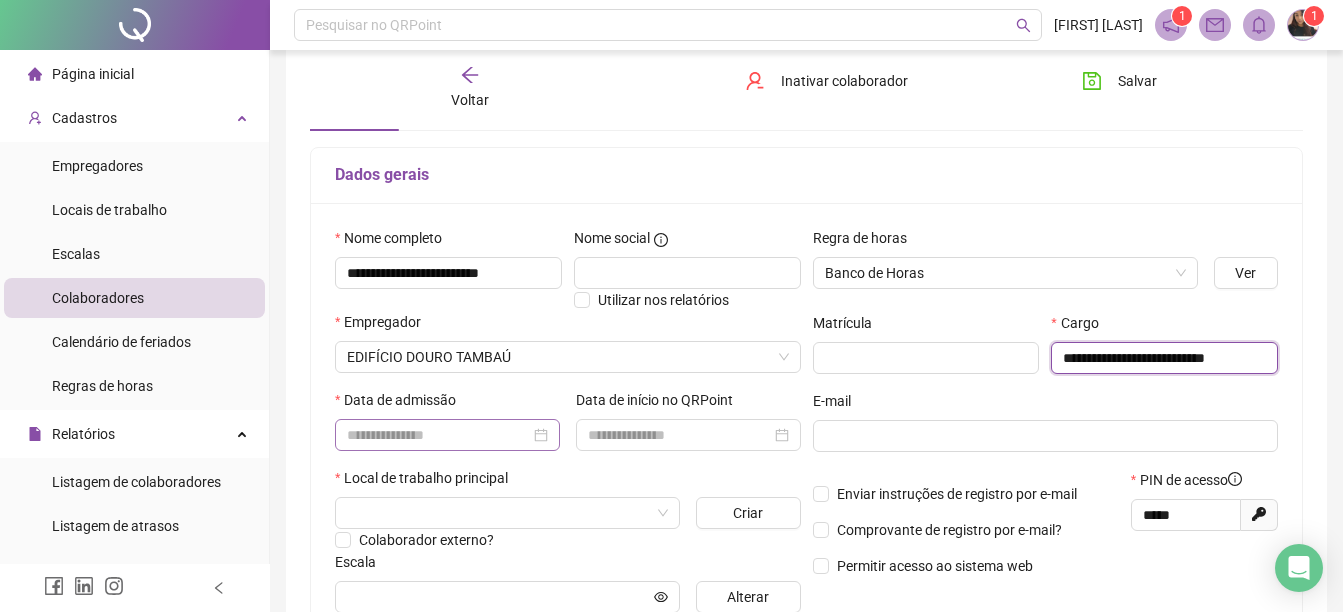 click at bounding box center (447, 435) 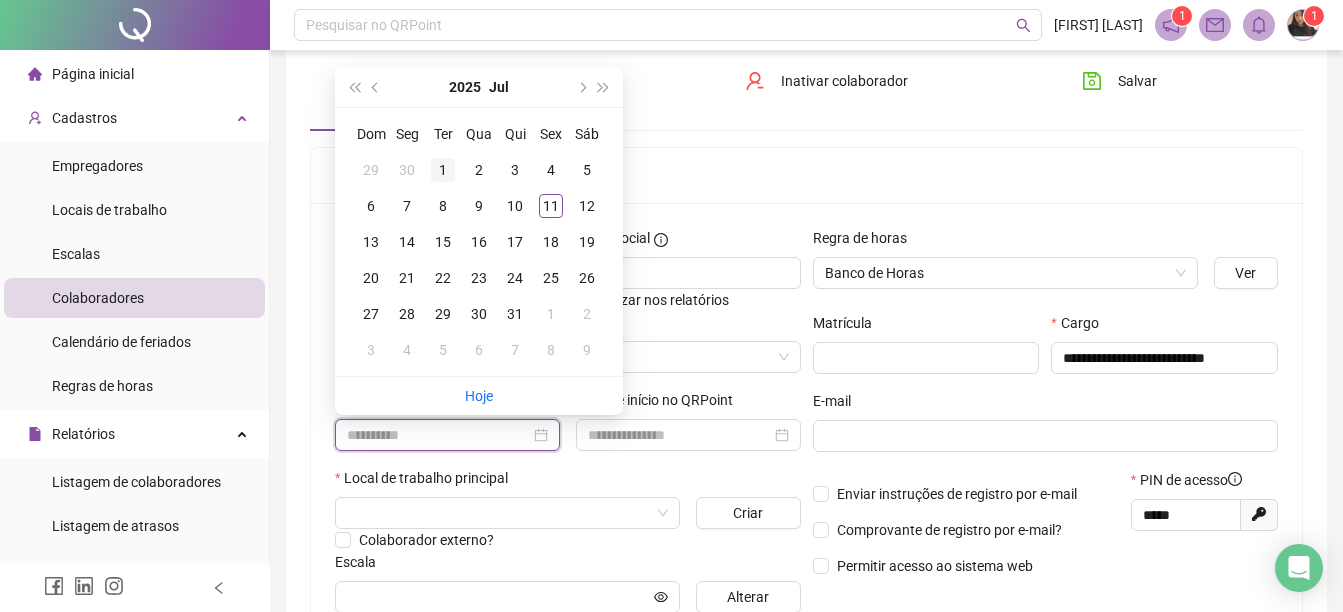 type on "**********" 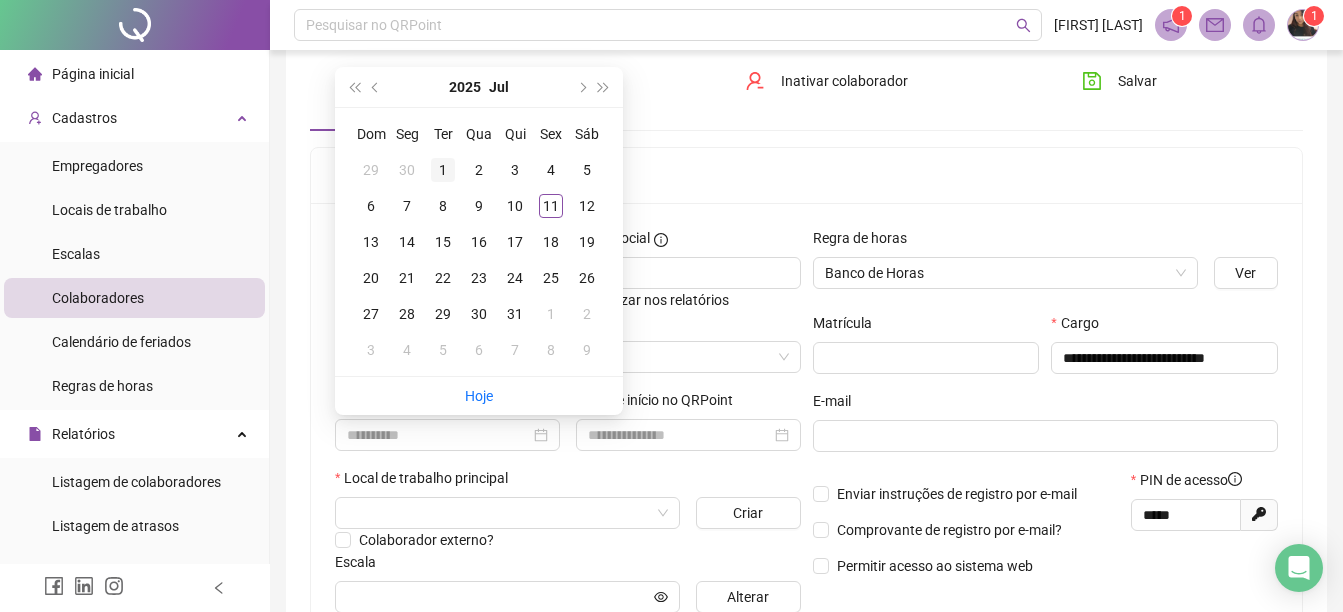 click on "1" at bounding box center [443, 170] 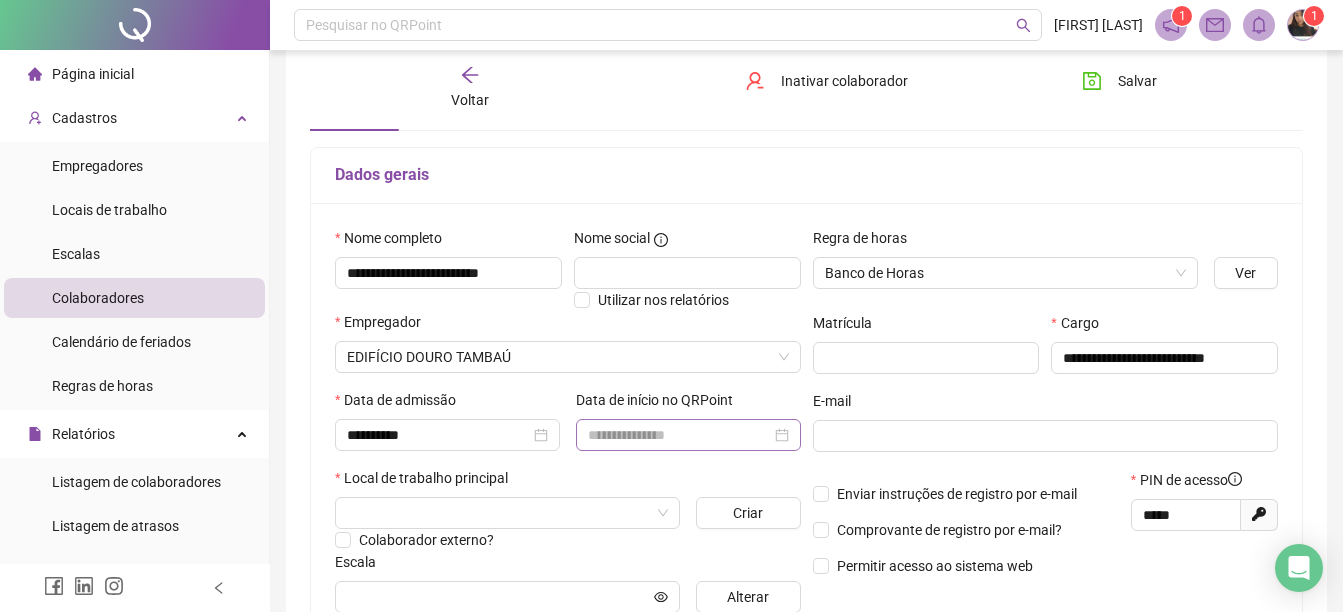 click at bounding box center (688, 435) 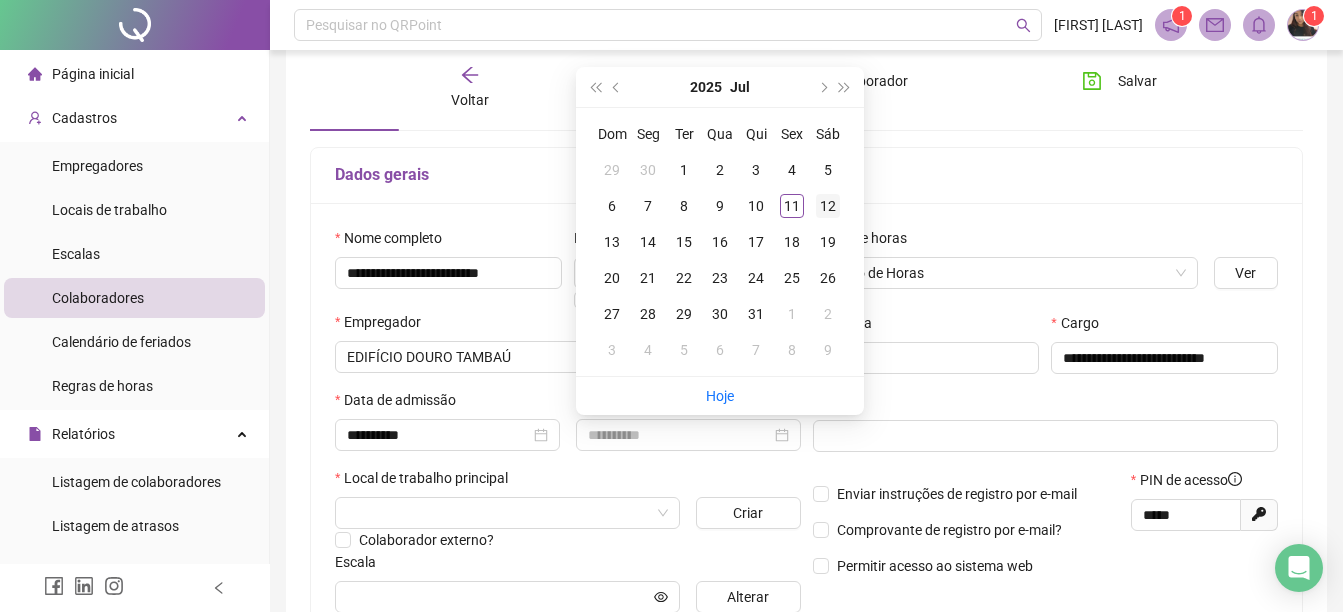 click on "12" at bounding box center (828, 206) 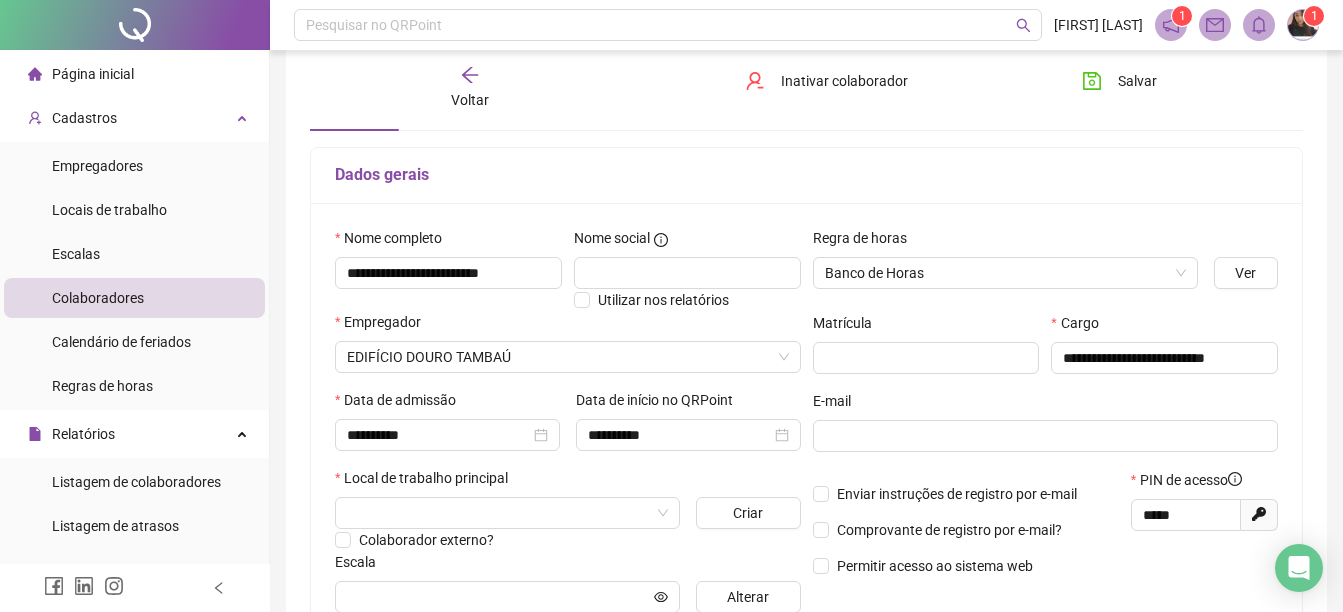 click on "Inativar colaborador" at bounding box center (806, 88) 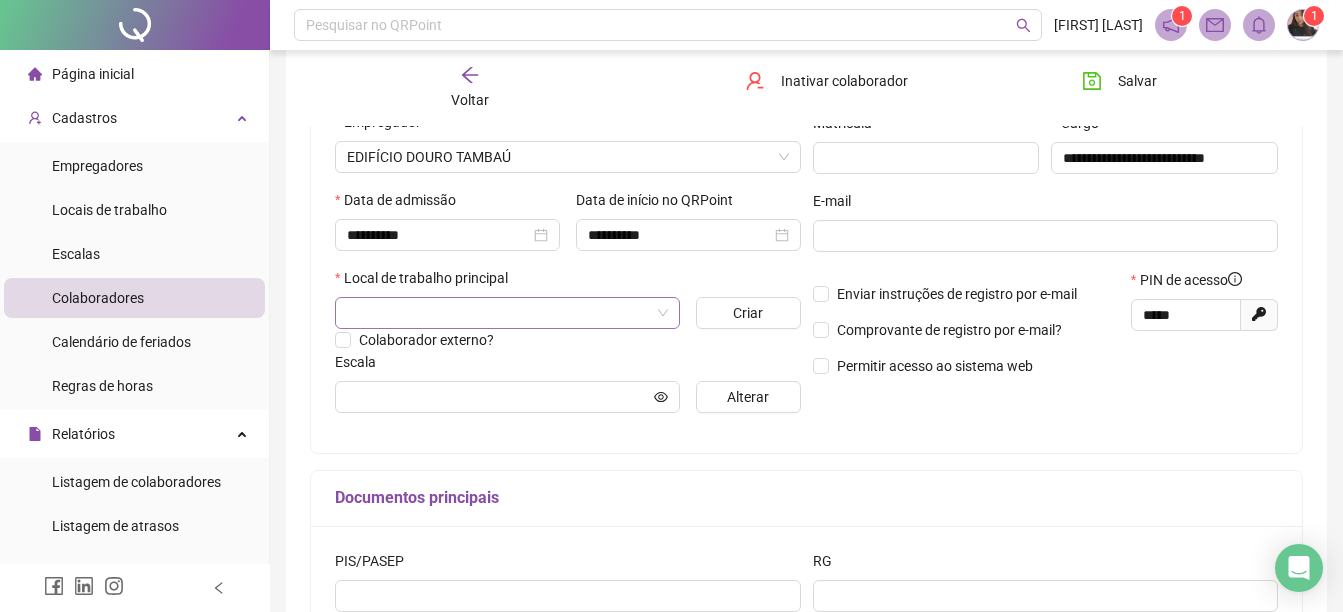click at bounding box center [501, 313] 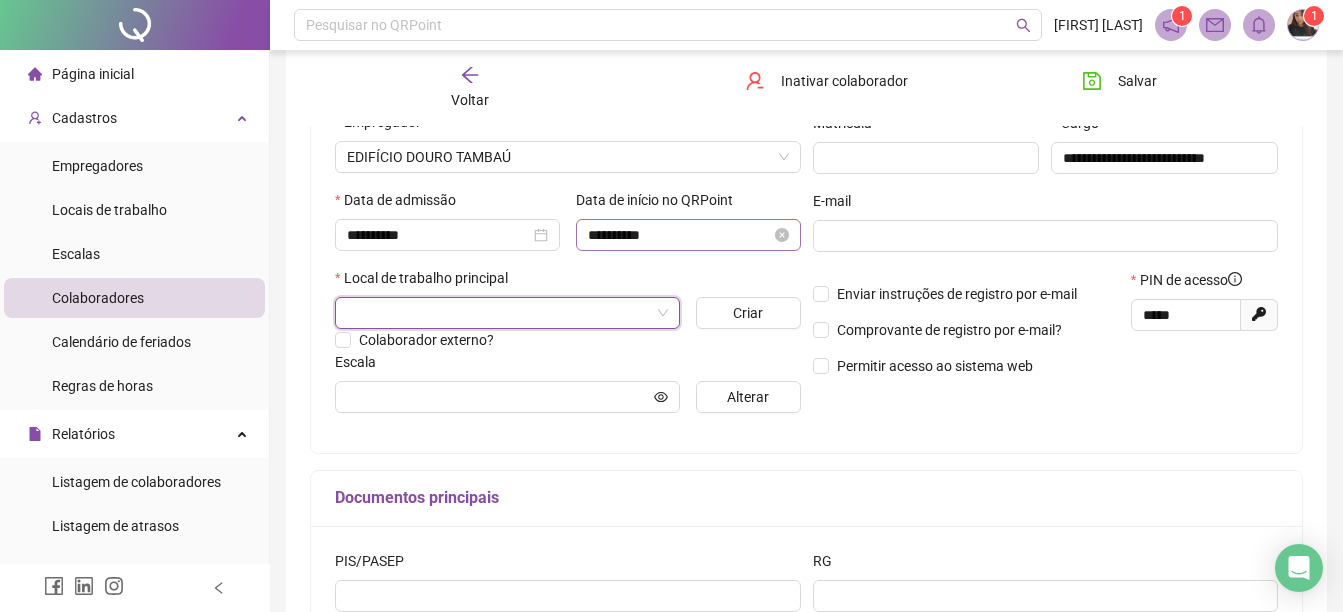 click on "**********" at bounding box center [688, 235] 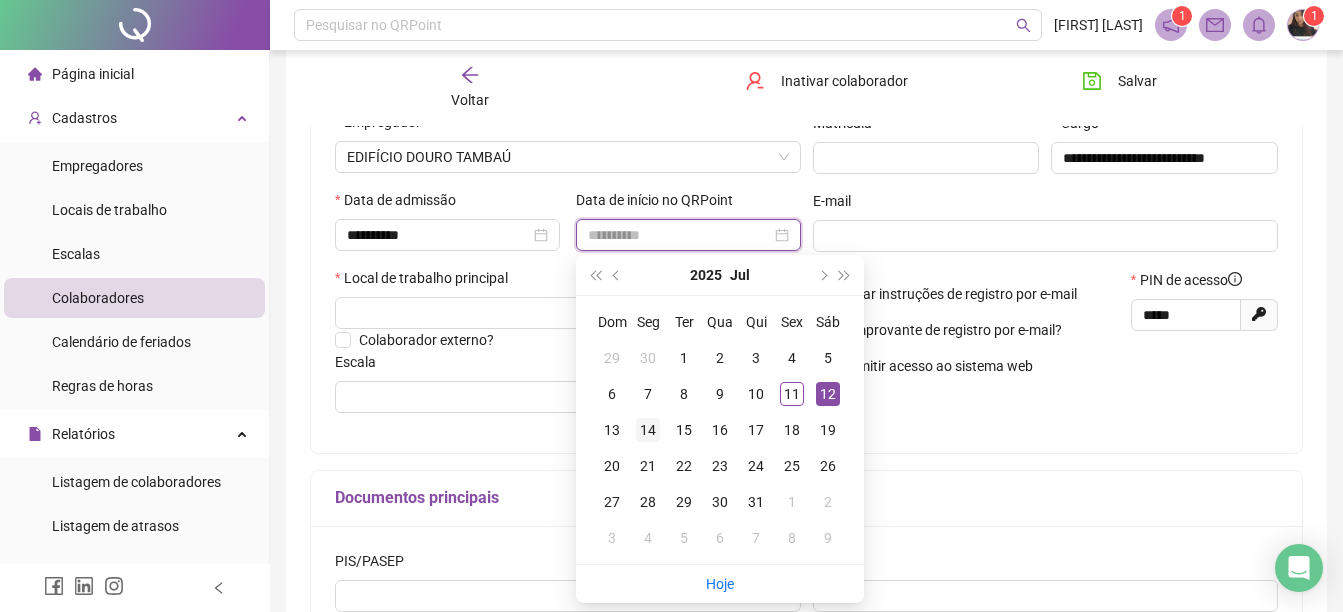 type on "**********" 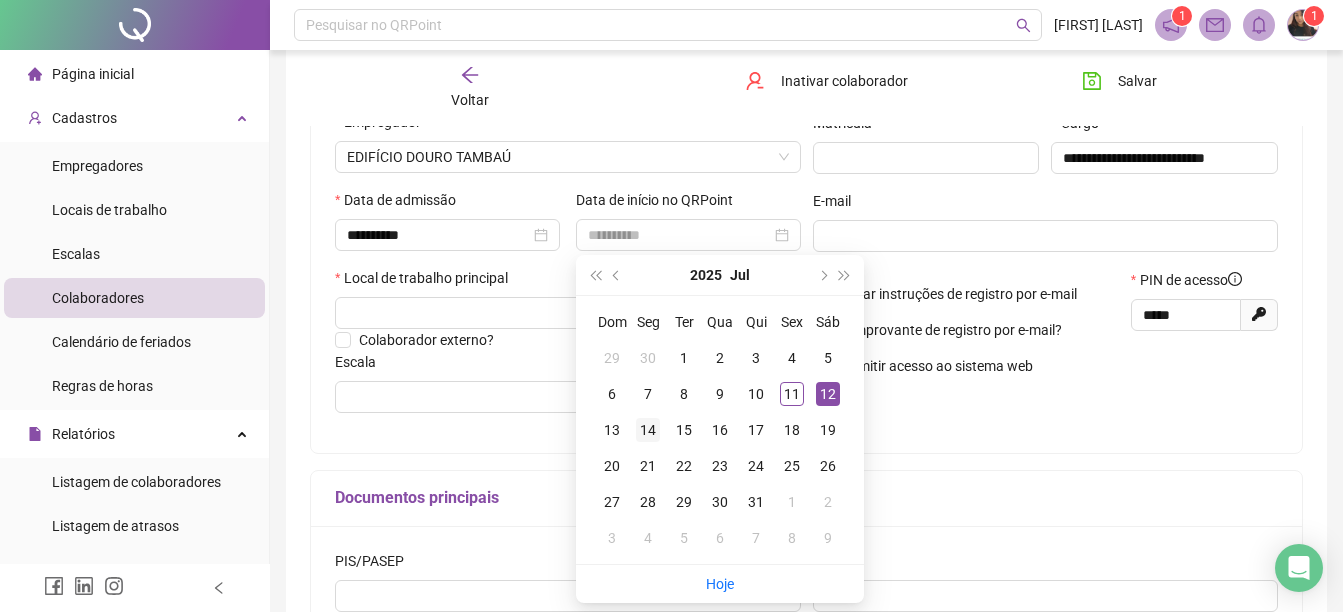 click on "14" at bounding box center [648, 430] 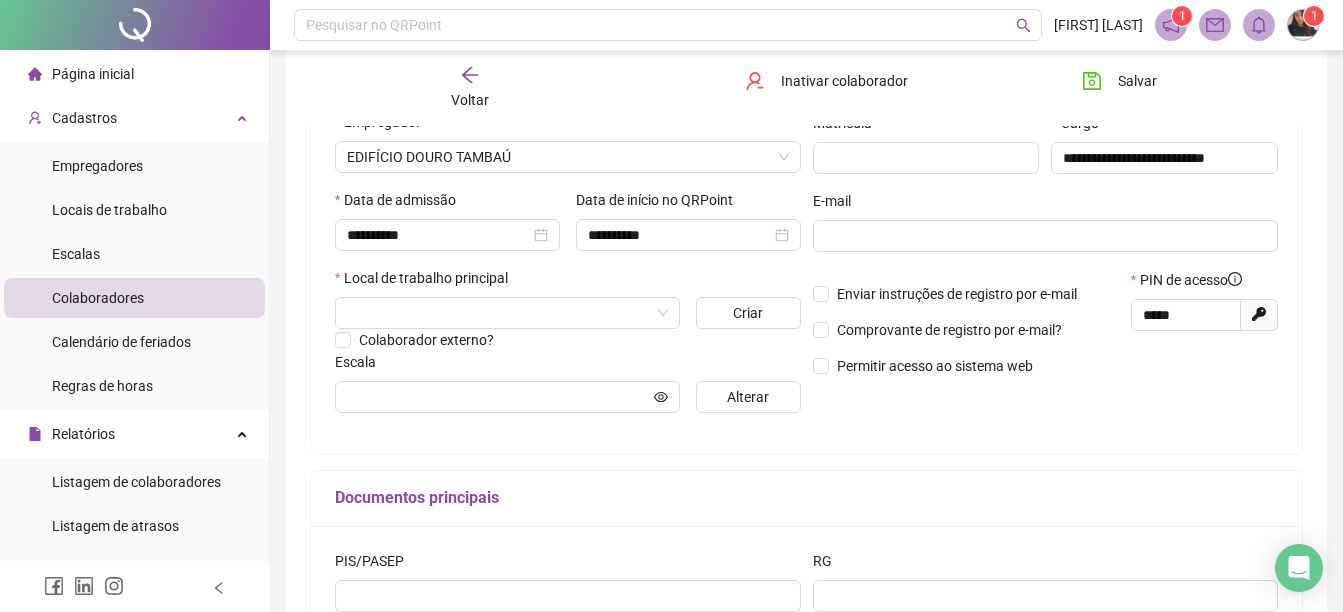 click on "Documentos principais" at bounding box center (806, 499) 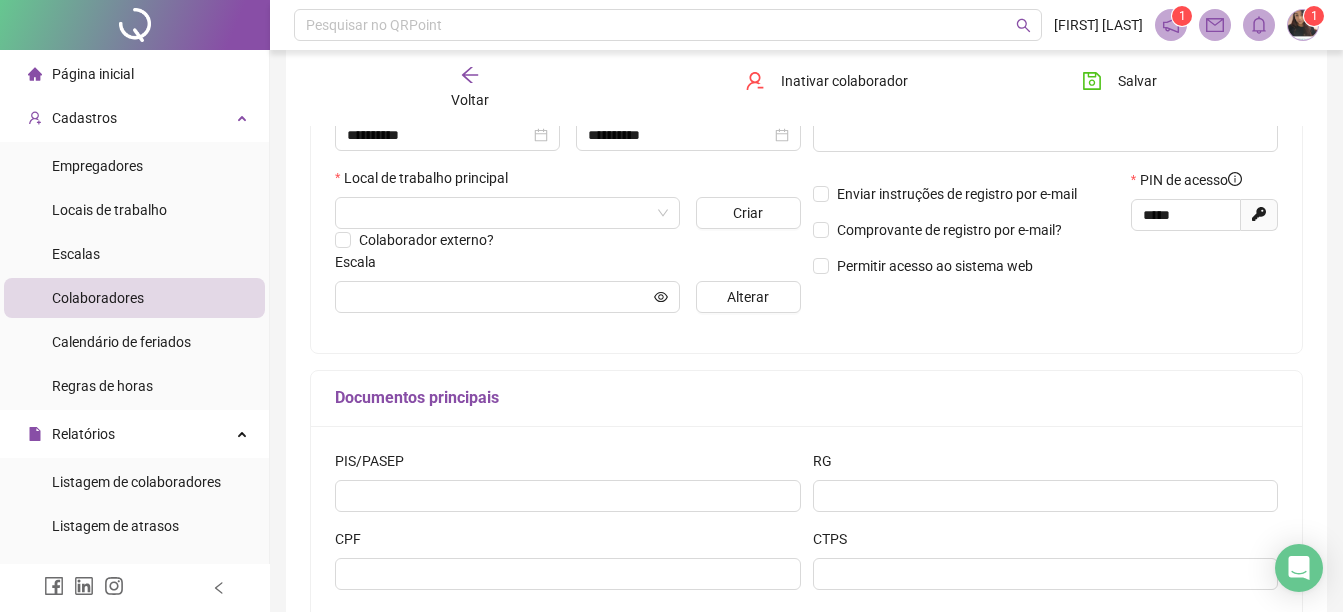 scroll, scrollTop: 200, scrollLeft: 0, axis: vertical 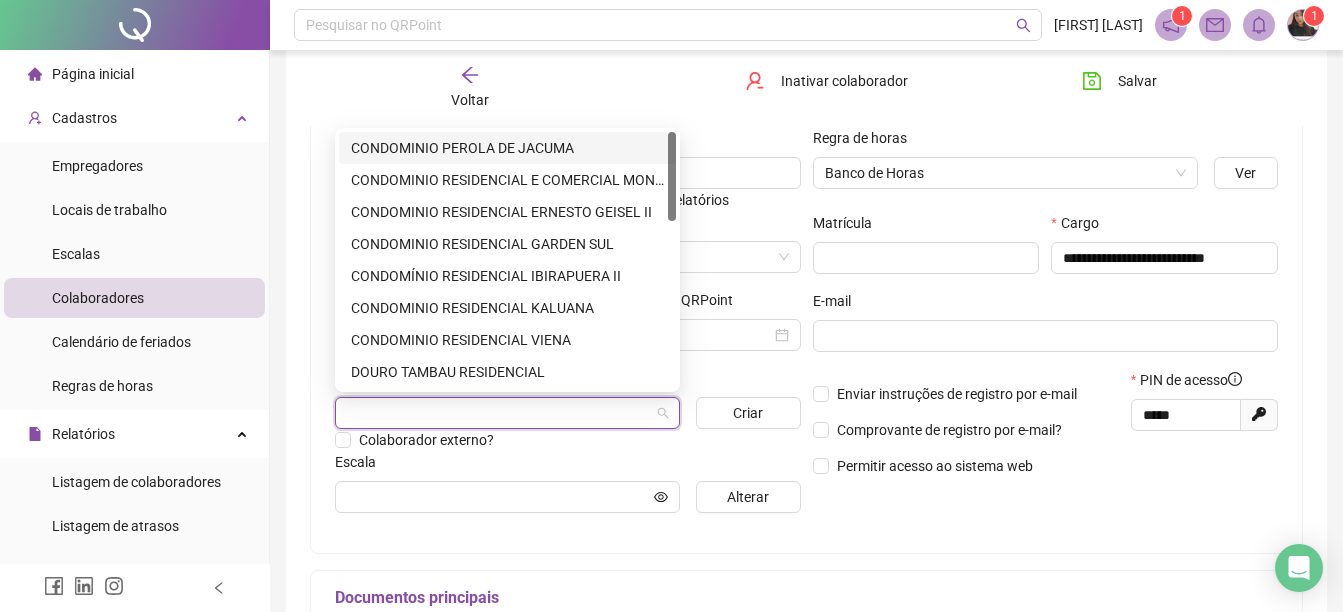 click at bounding box center [501, 413] 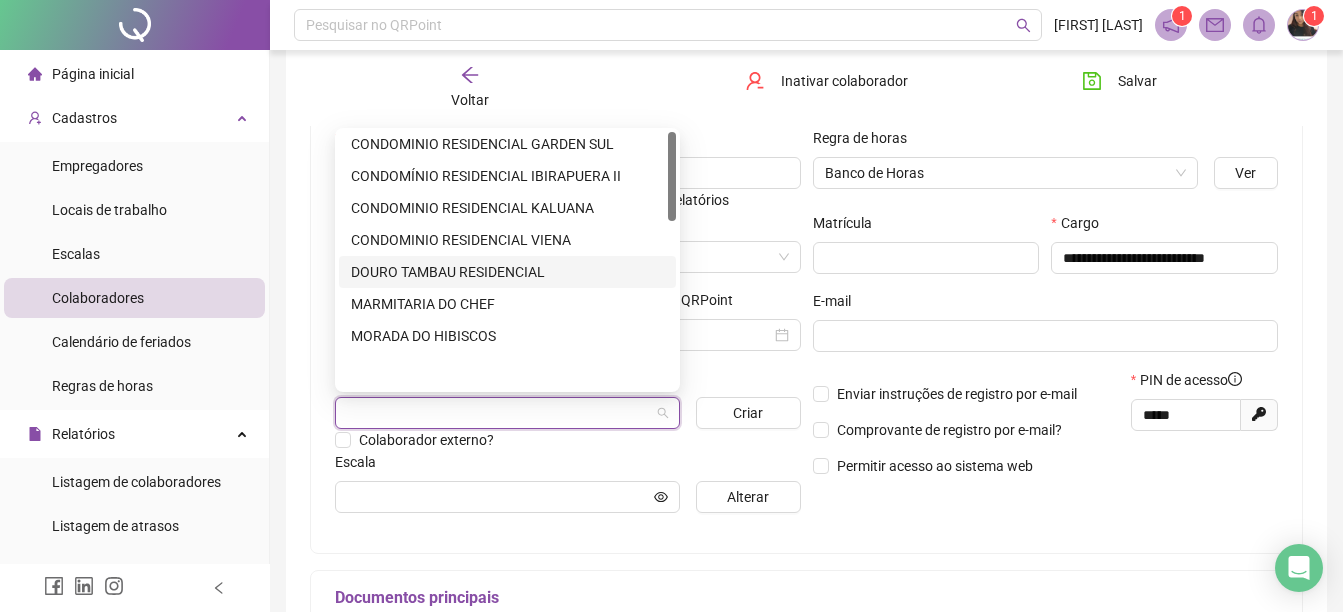 scroll, scrollTop: 0, scrollLeft: 0, axis: both 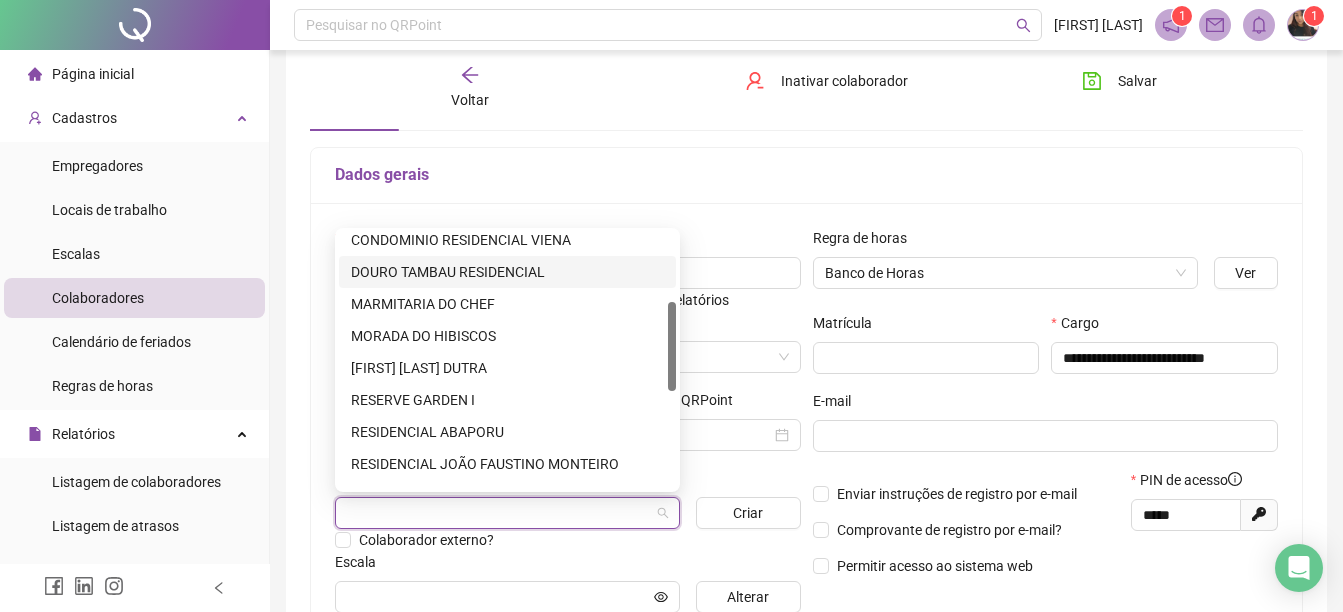 click on "DOURO TAMBAU RESIDENCIAL" at bounding box center [507, 272] 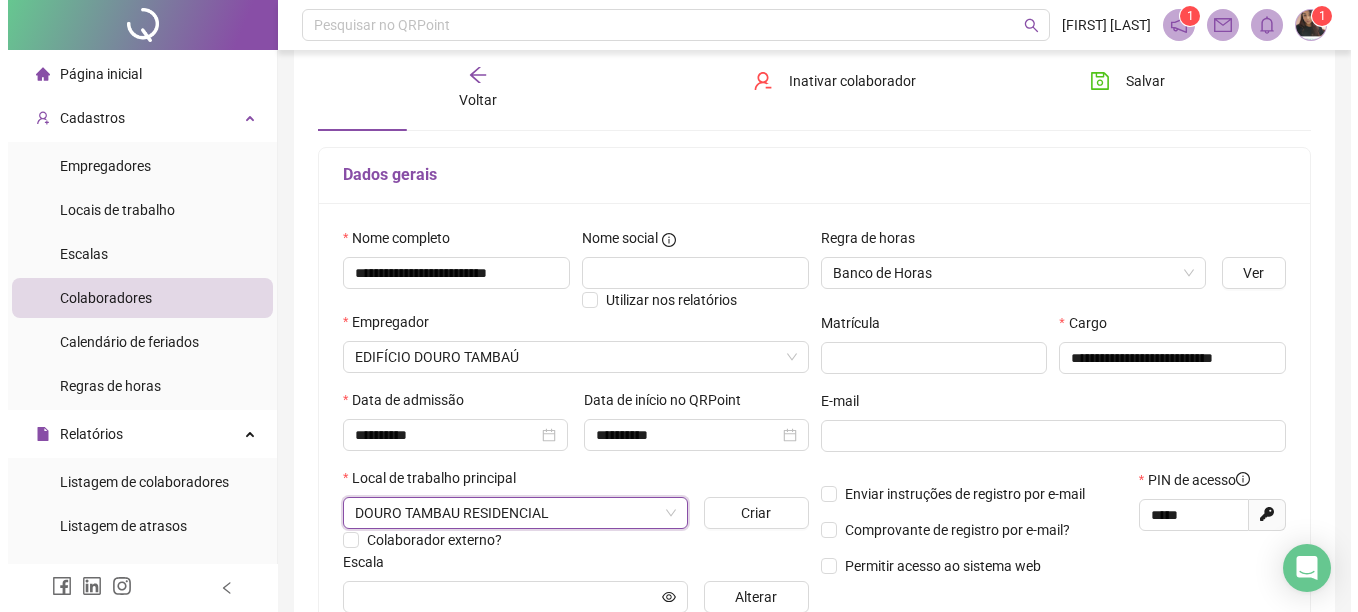 scroll, scrollTop: 300, scrollLeft: 0, axis: vertical 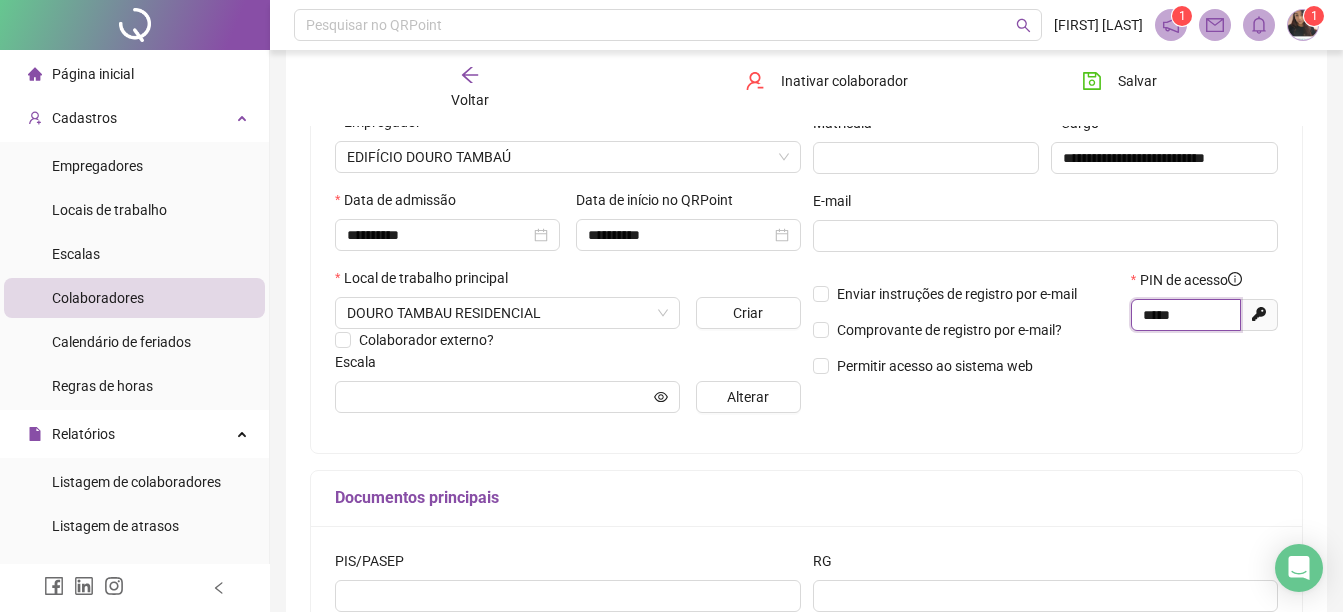 drag, startPoint x: 1197, startPoint y: 310, endPoint x: 991, endPoint y: 306, distance: 206.03883 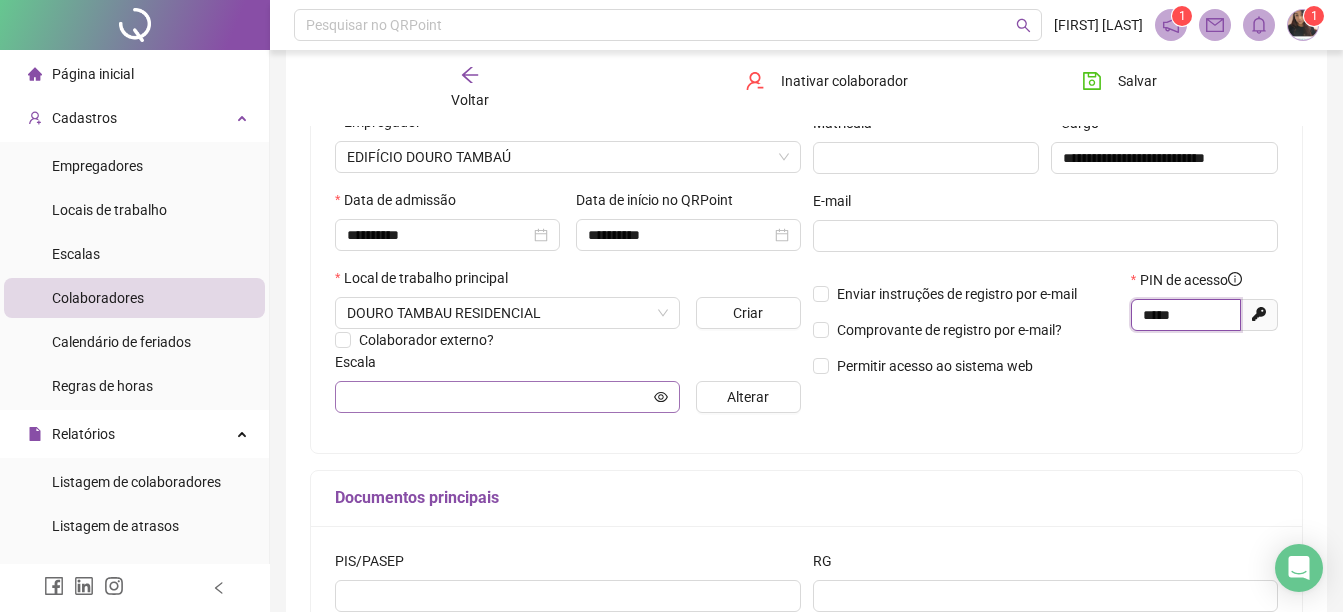 type on "*****" 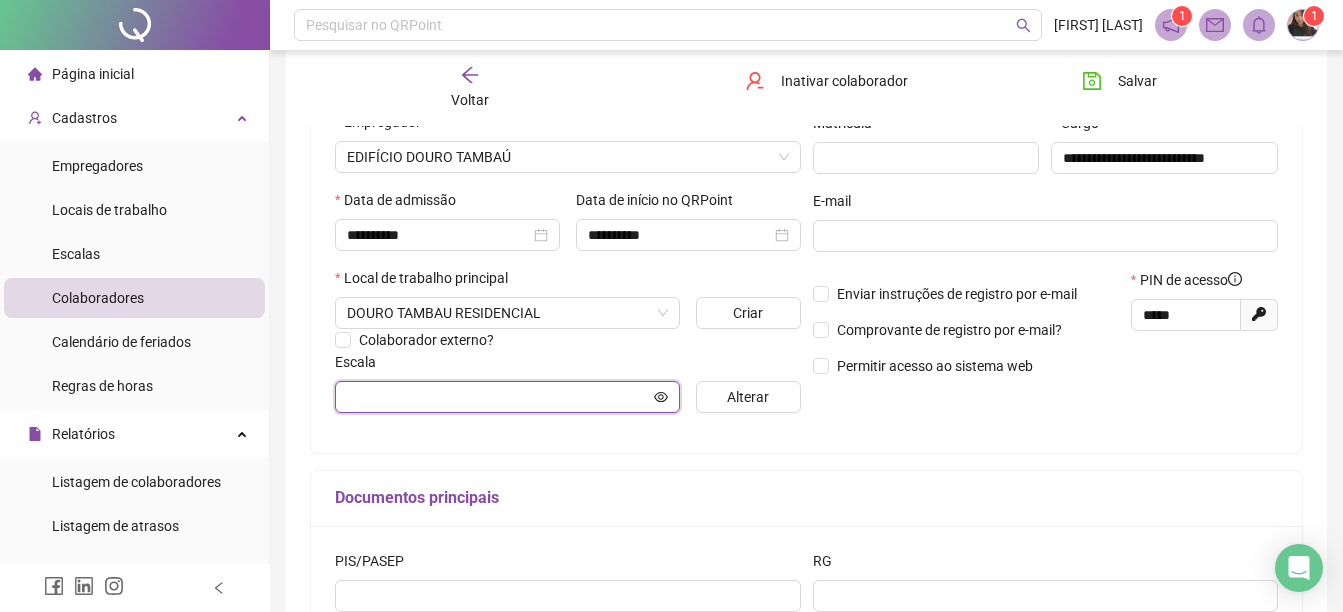 click at bounding box center (498, 397) 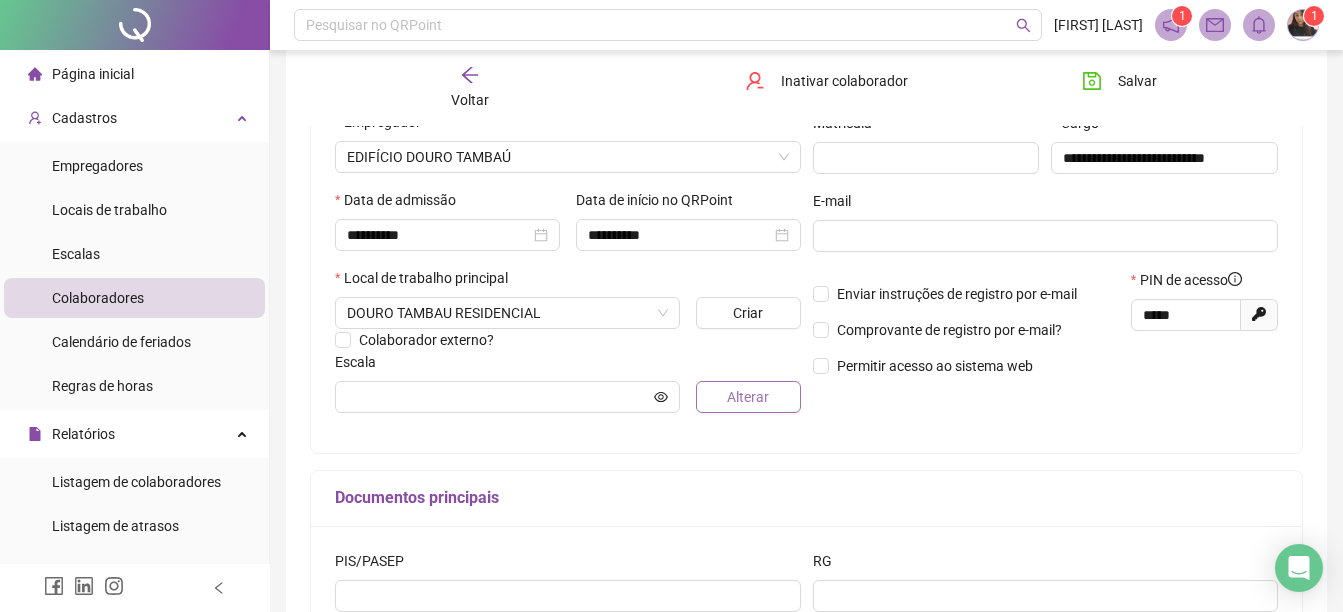 click on "Alterar" at bounding box center [748, 397] 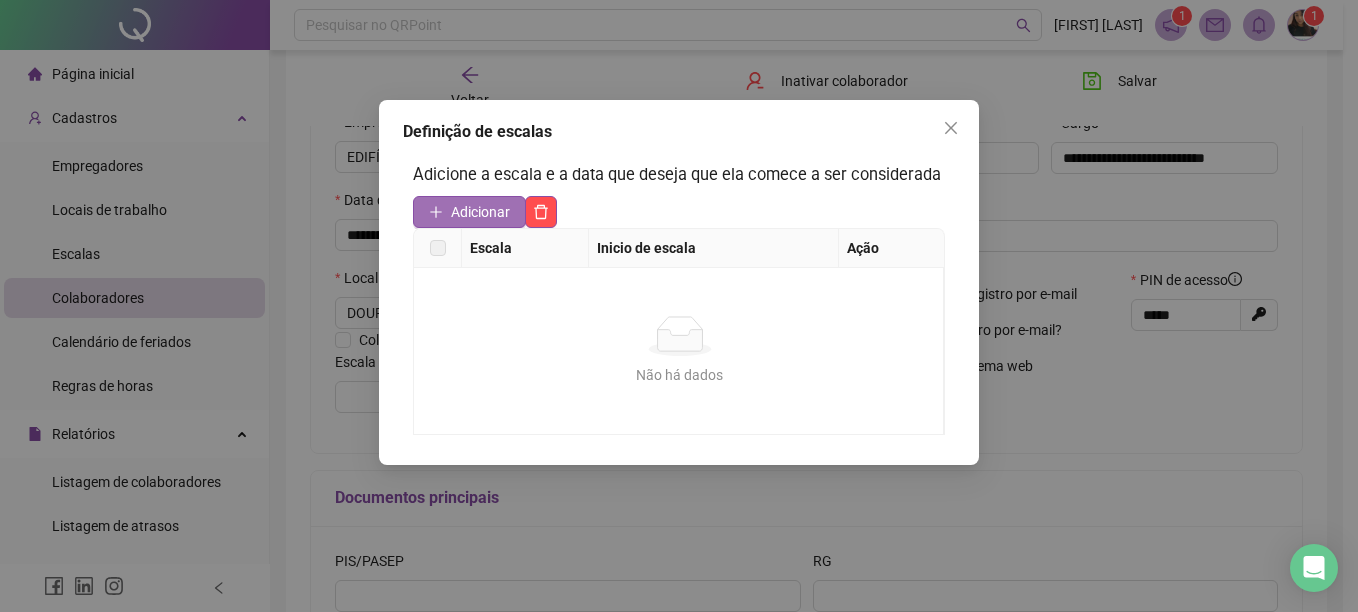 click on "Adicionar" at bounding box center (480, 212) 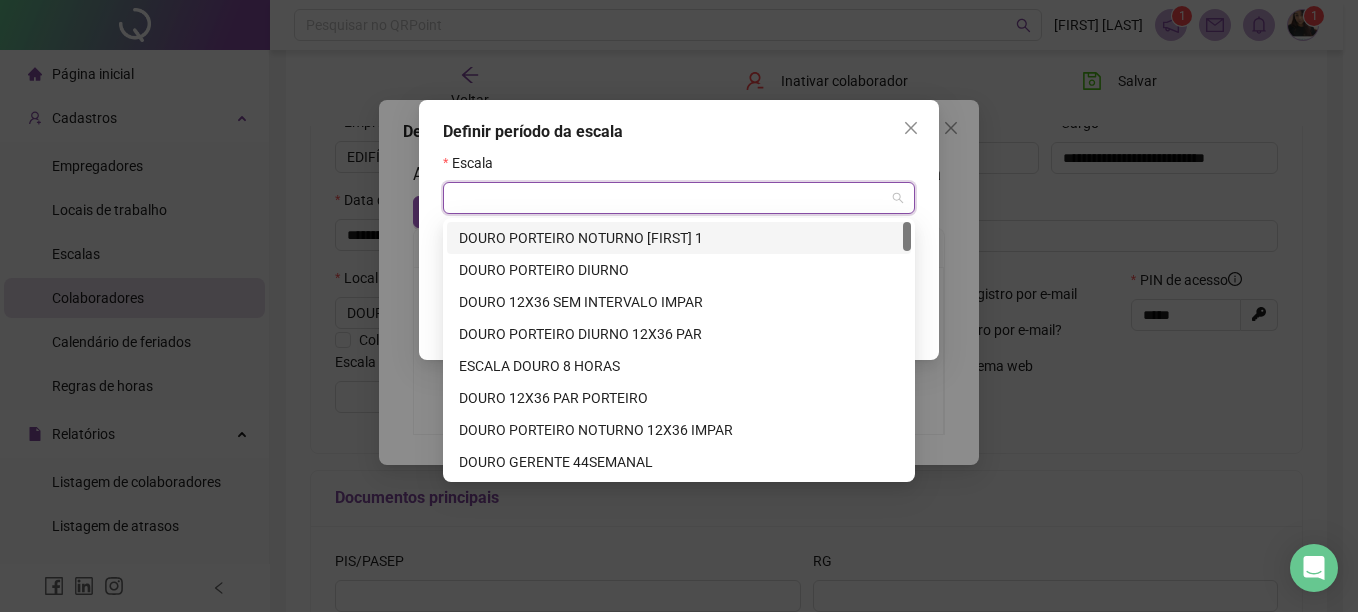 click at bounding box center [673, 198] 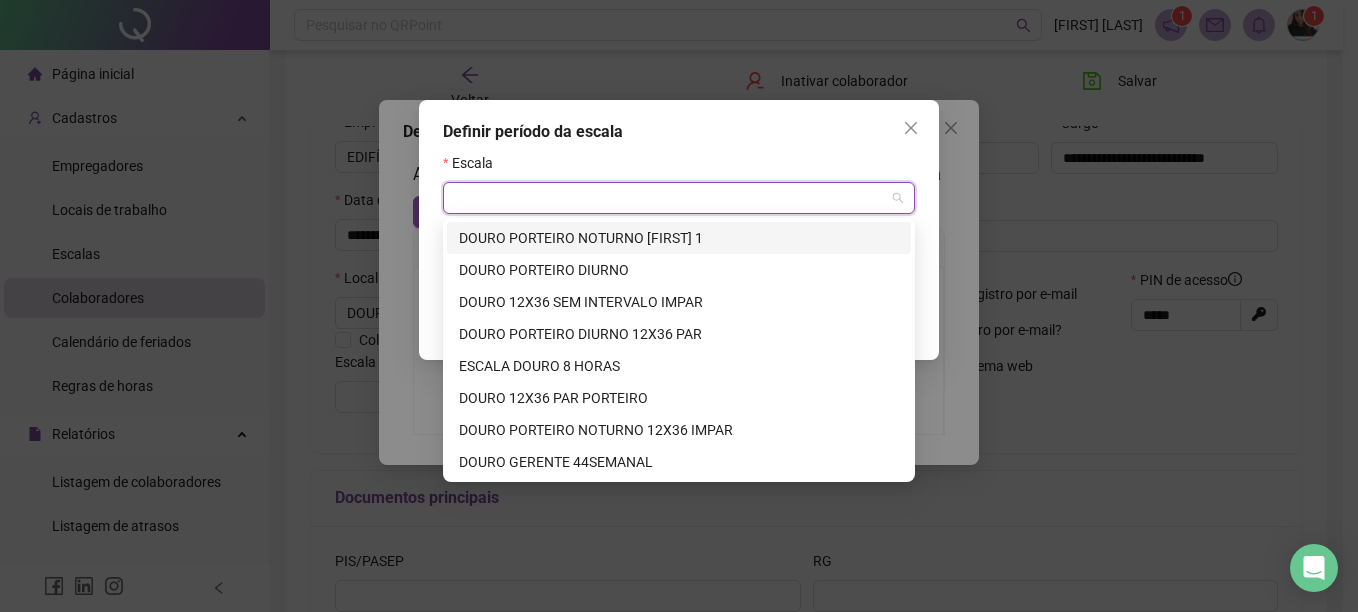 type on "*" 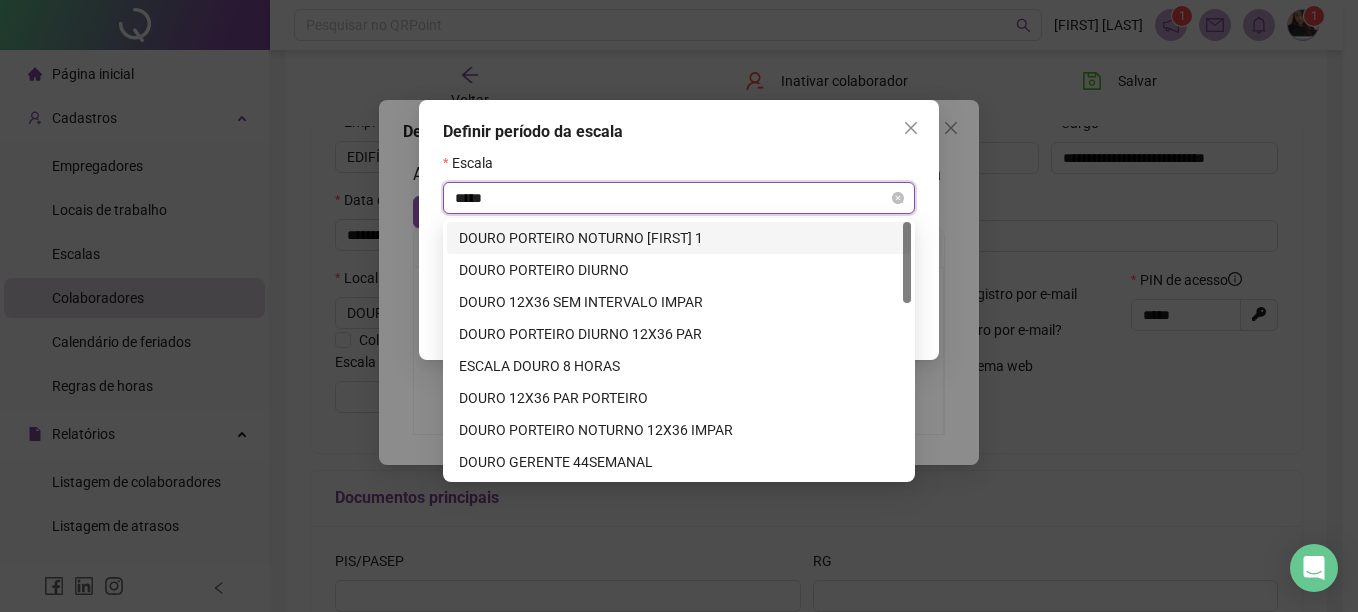 type on "*****" 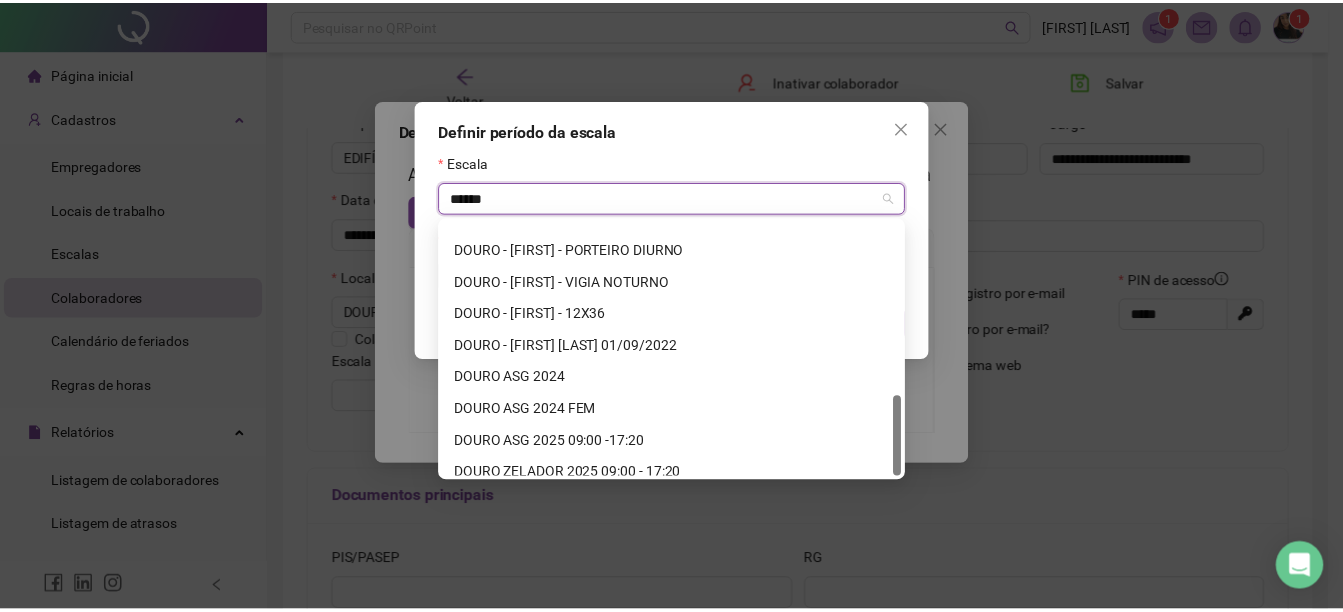 scroll, scrollTop: 544, scrollLeft: 0, axis: vertical 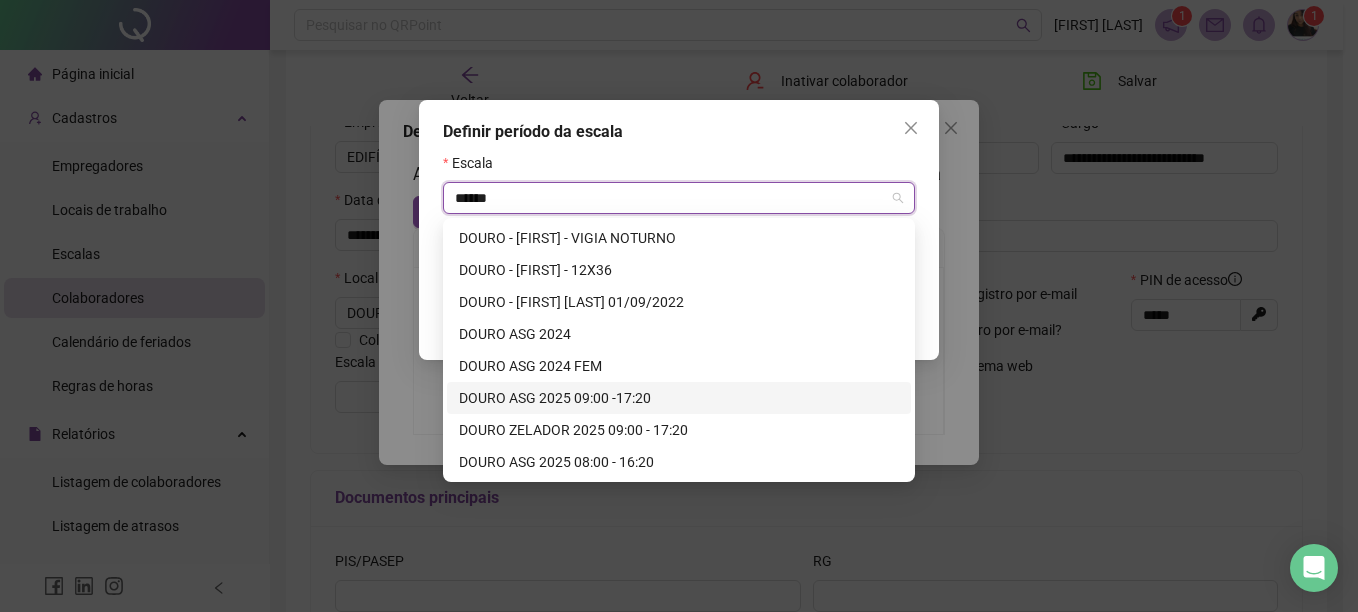 click on "DOURO ASG 2025 09:00 -17:20" at bounding box center [679, 398] 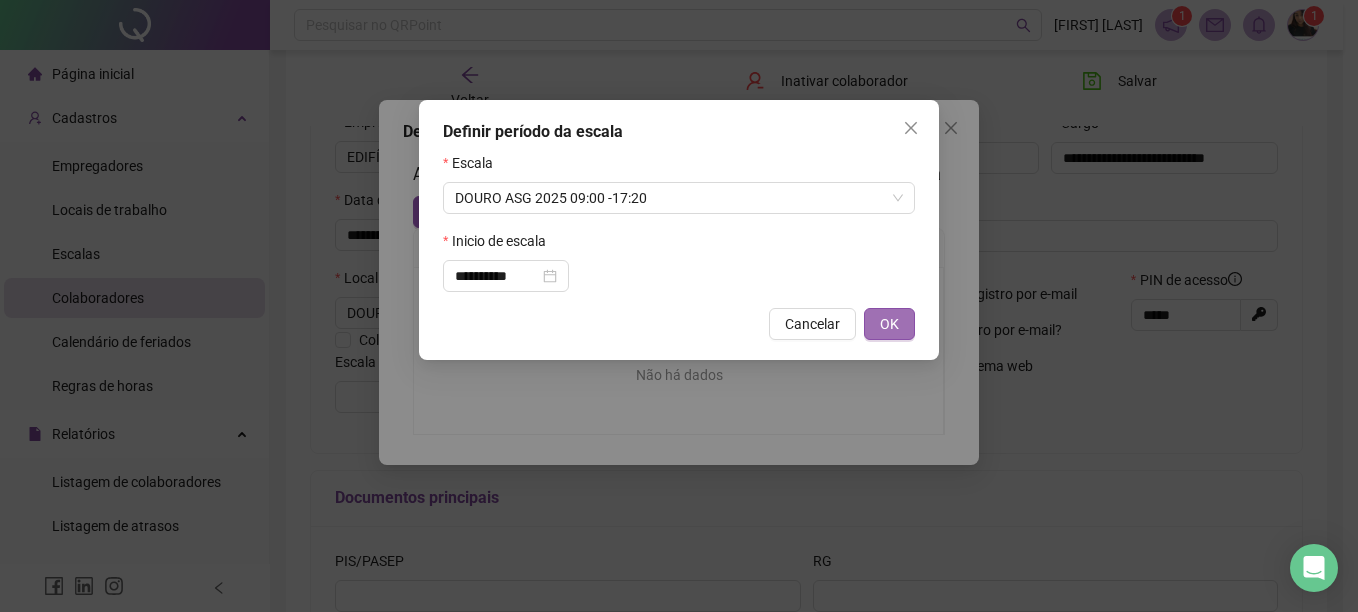 click on "OK" at bounding box center [889, 324] 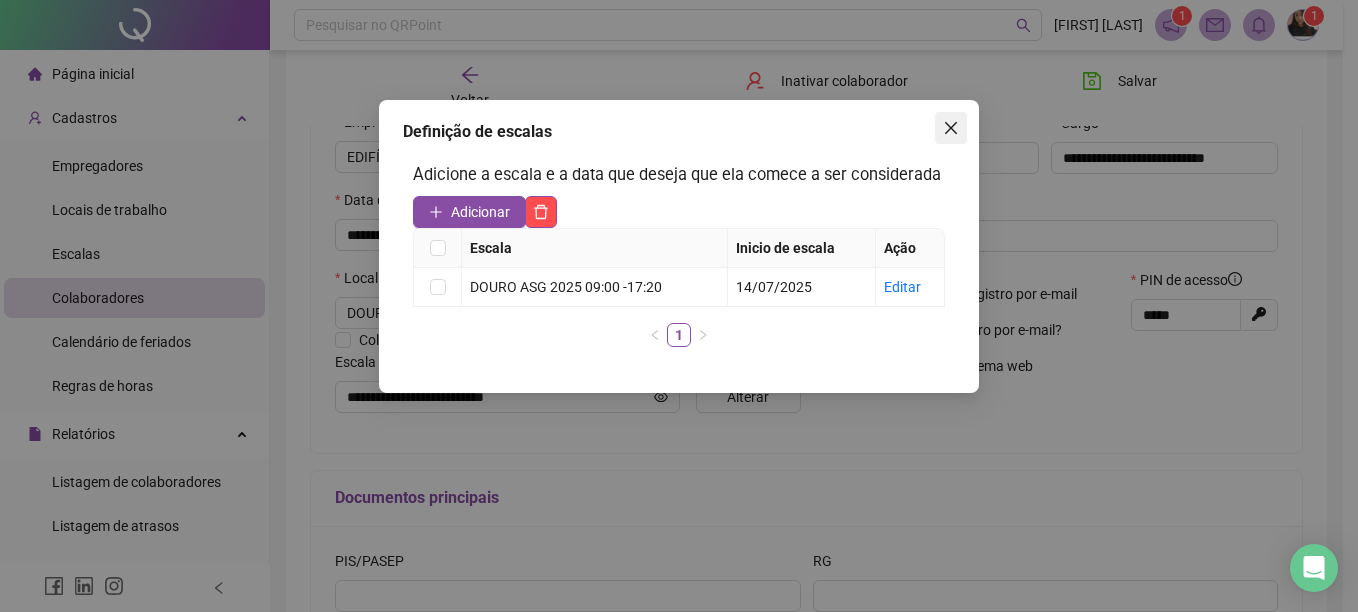 click 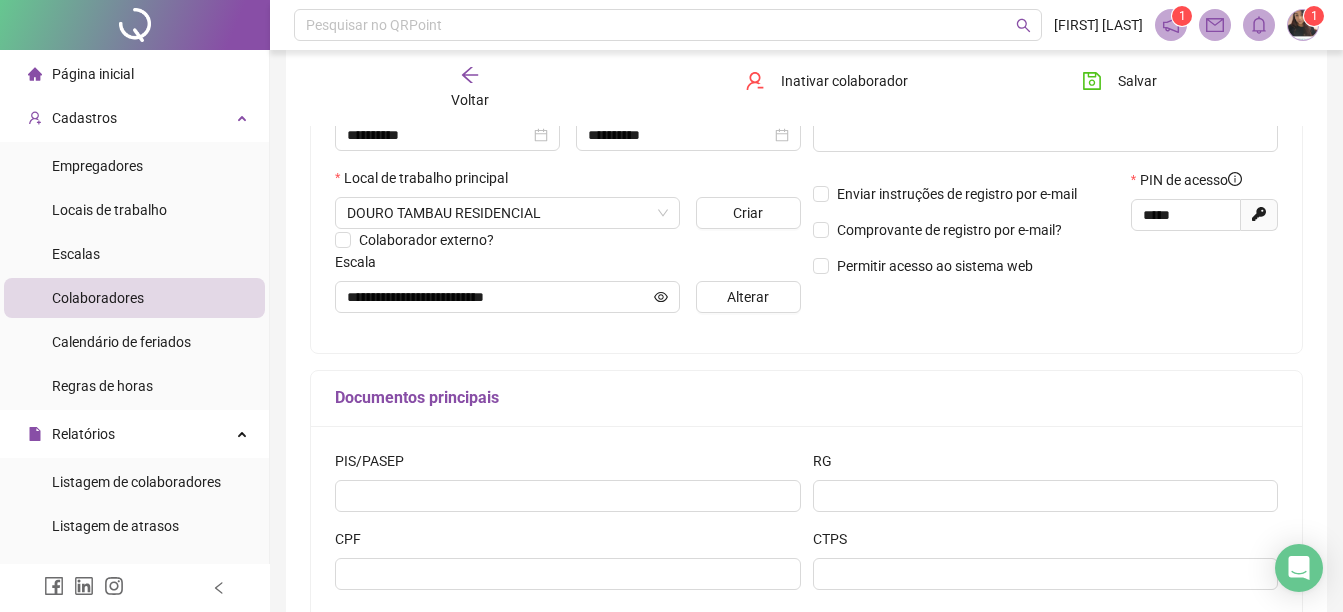 scroll, scrollTop: 529, scrollLeft: 0, axis: vertical 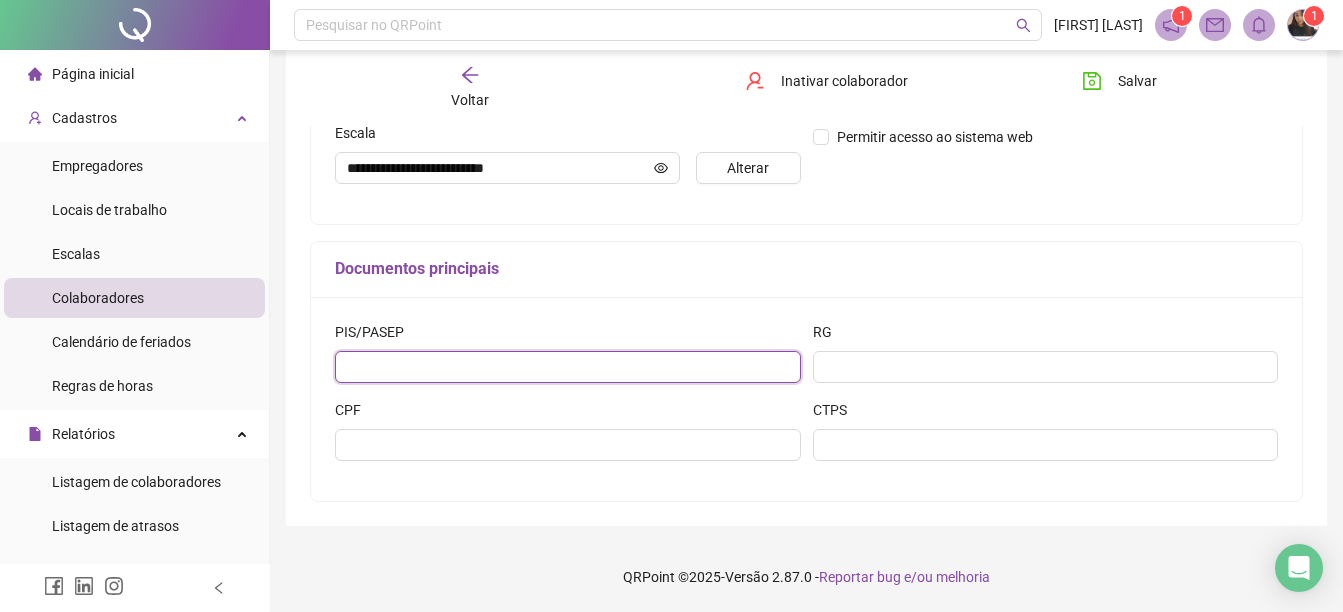 click at bounding box center [568, 367] 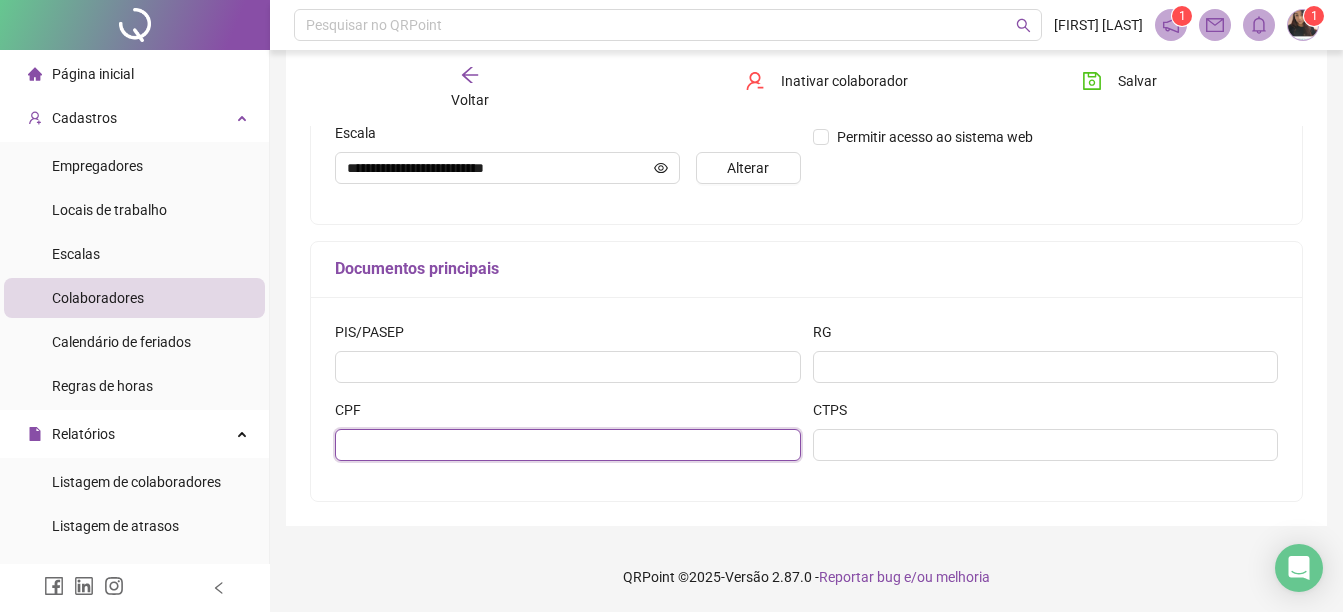 click at bounding box center [568, 445] 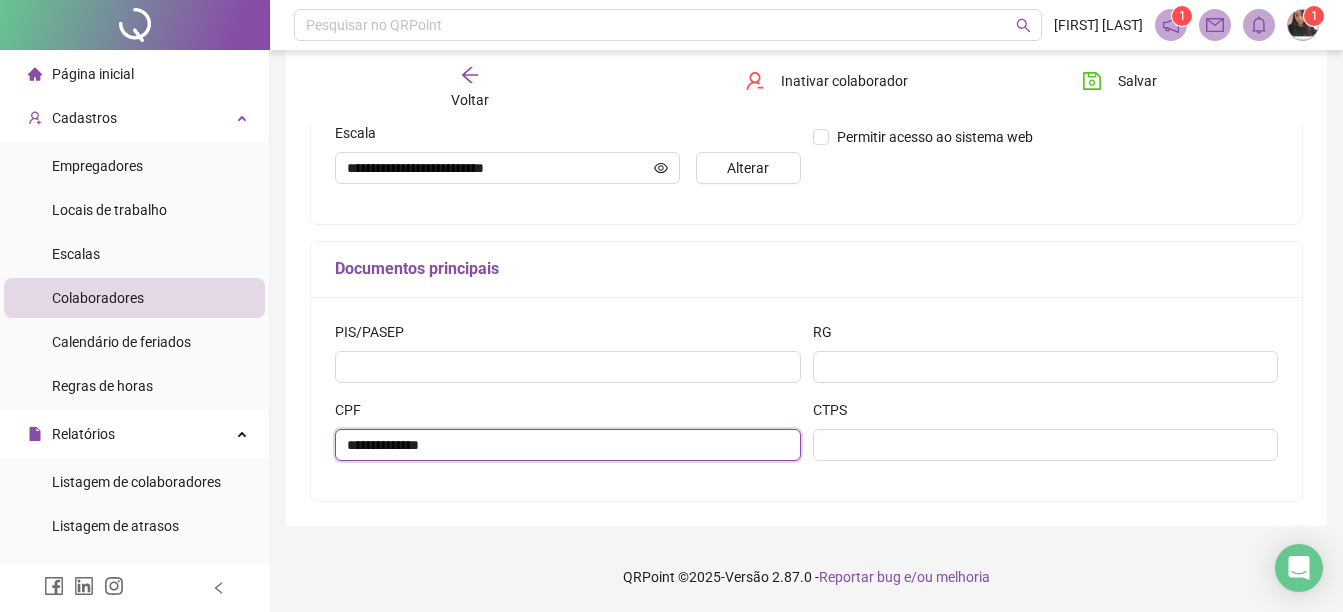 type on "**********" 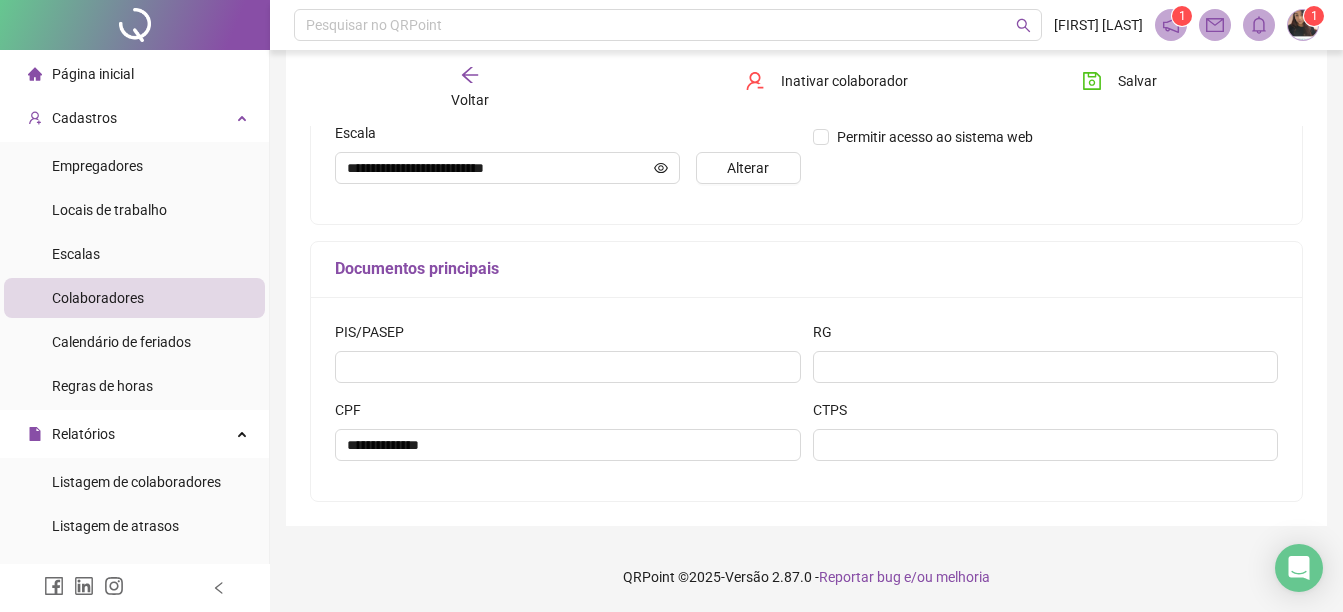 click on "**********" at bounding box center [1046, -1] 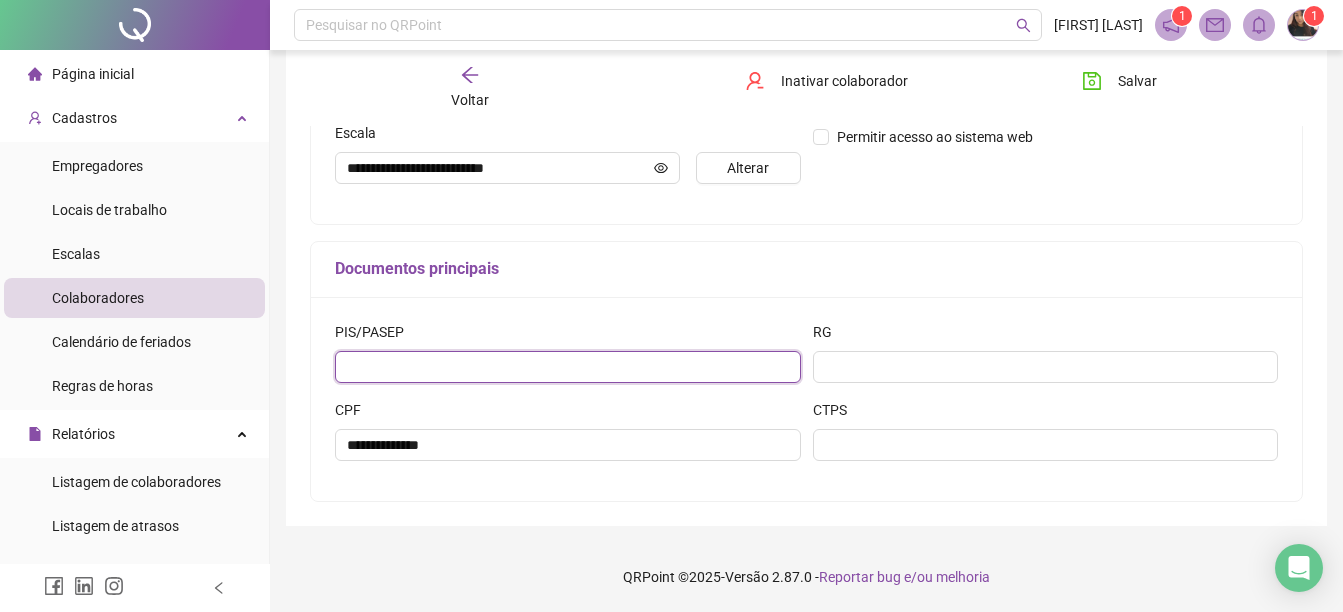 click at bounding box center [568, 367] 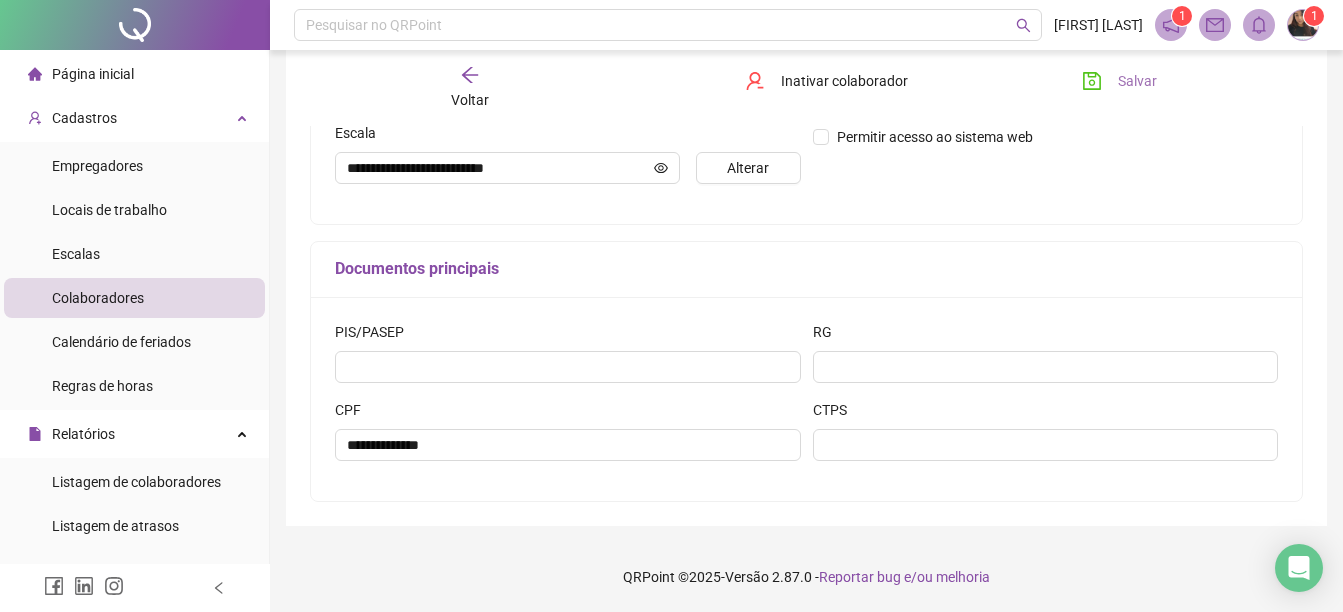 click on "Salvar" at bounding box center (1119, 81) 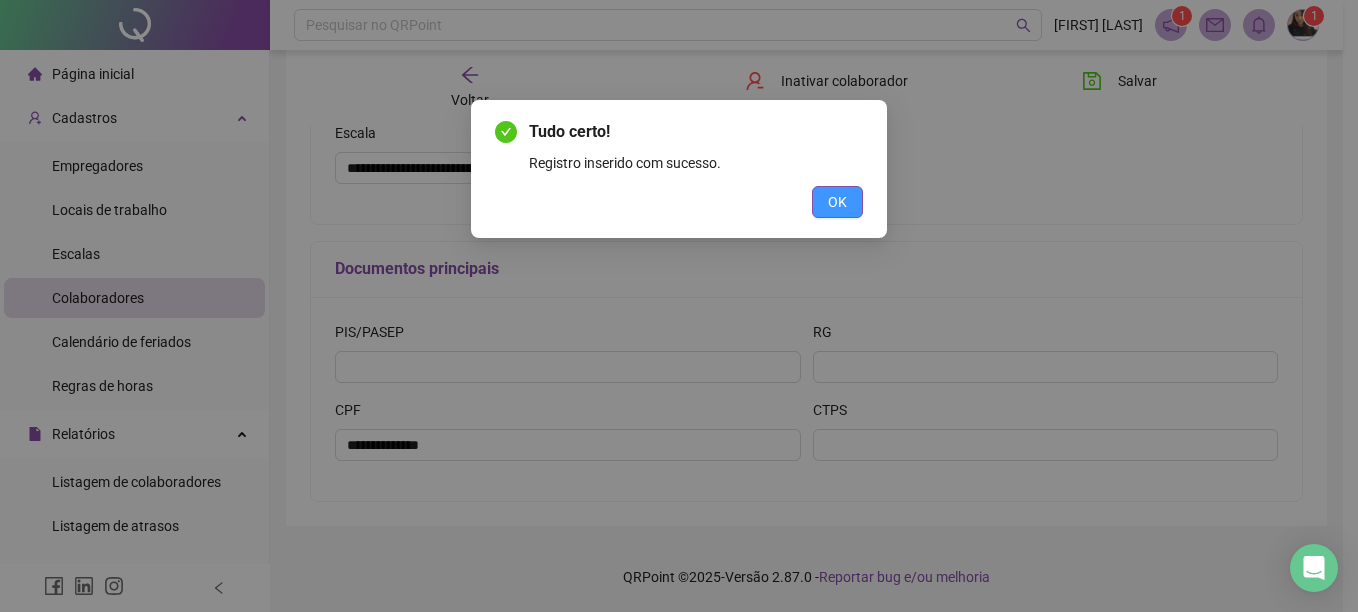 click on "OK" at bounding box center (837, 202) 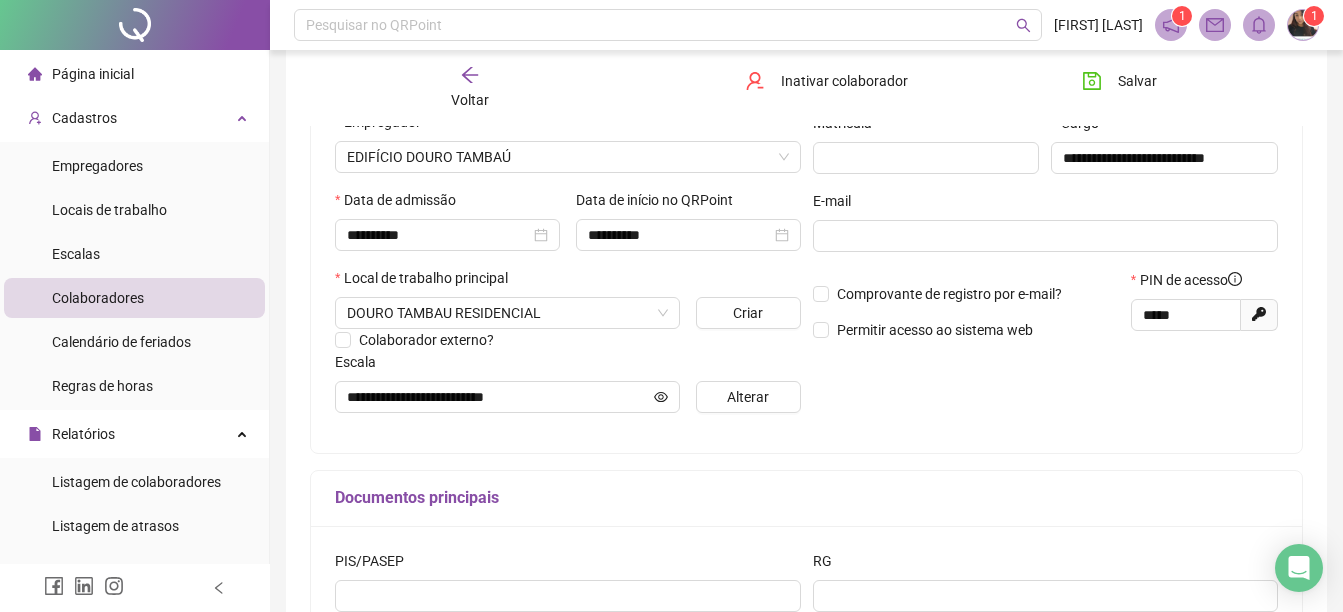 scroll, scrollTop: 529, scrollLeft: 0, axis: vertical 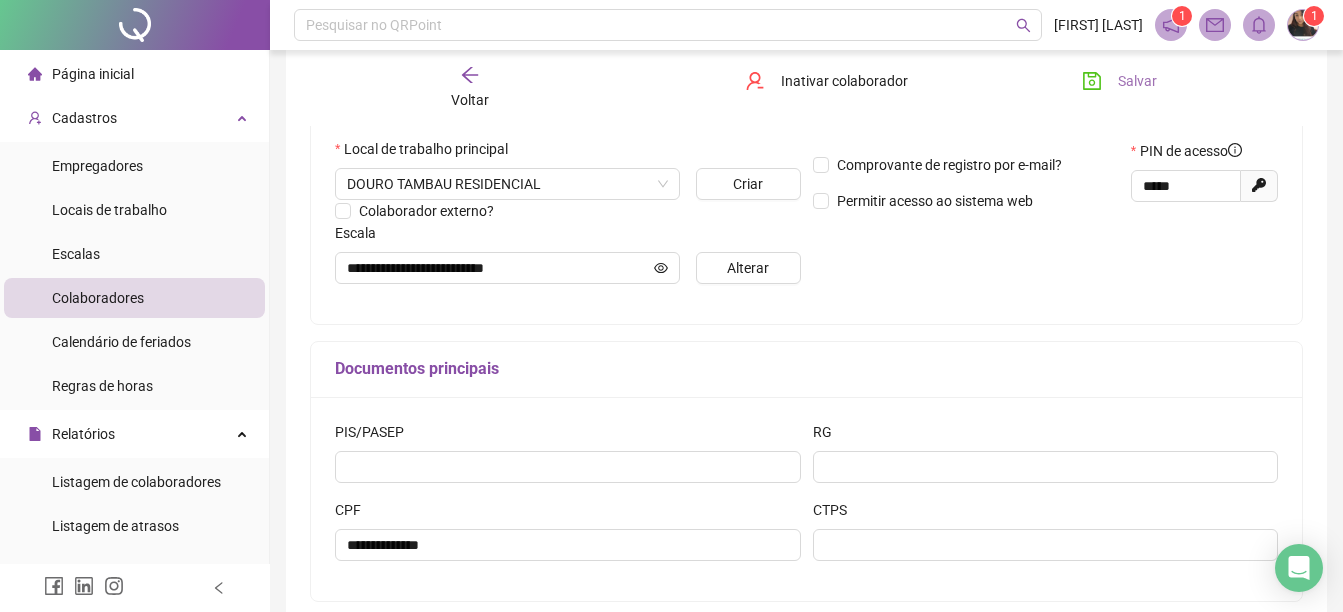 click 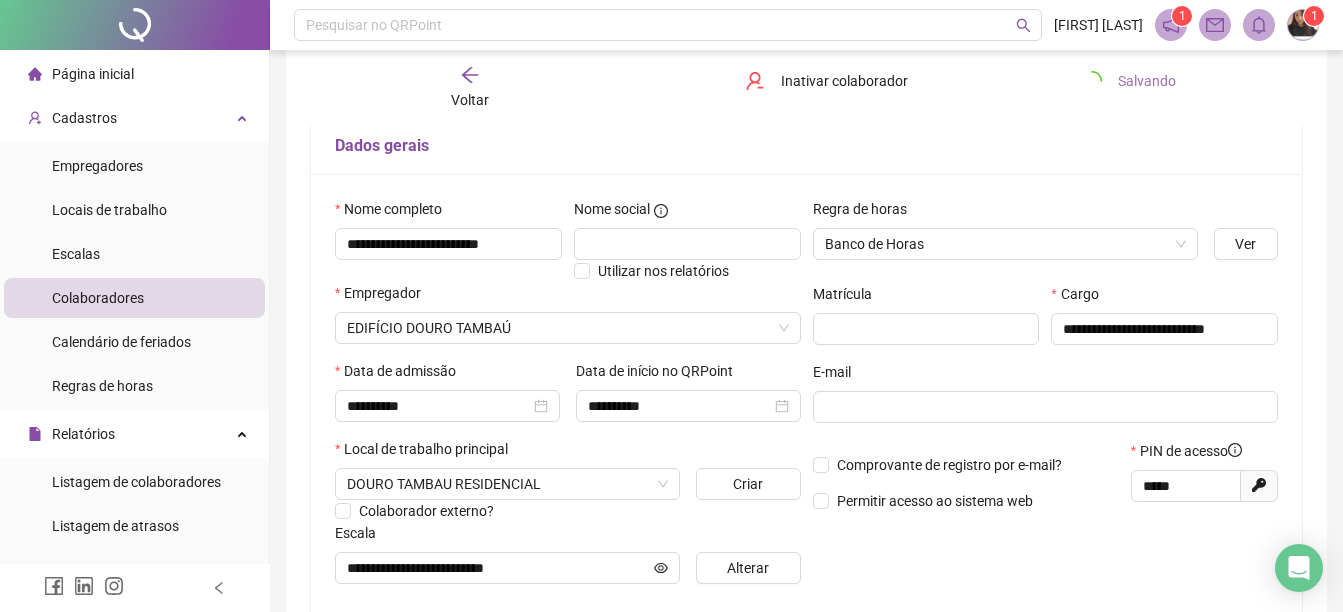scroll, scrollTop: 29, scrollLeft: 0, axis: vertical 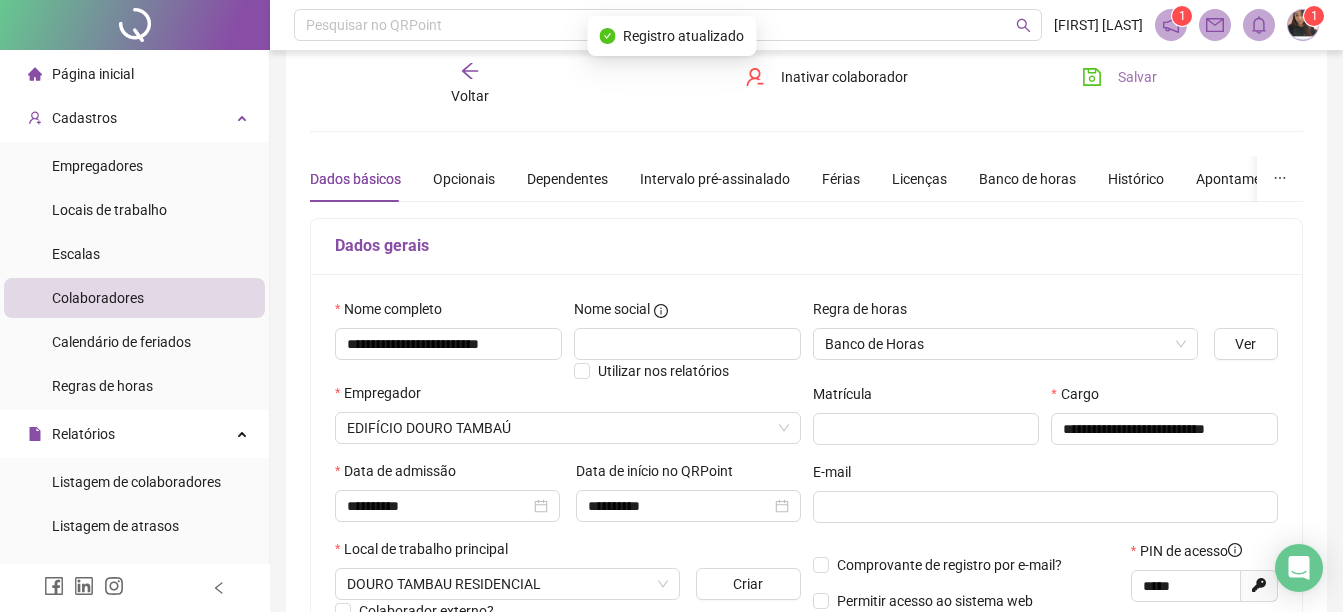 click on "Voltar" at bounding box center (470, 84) 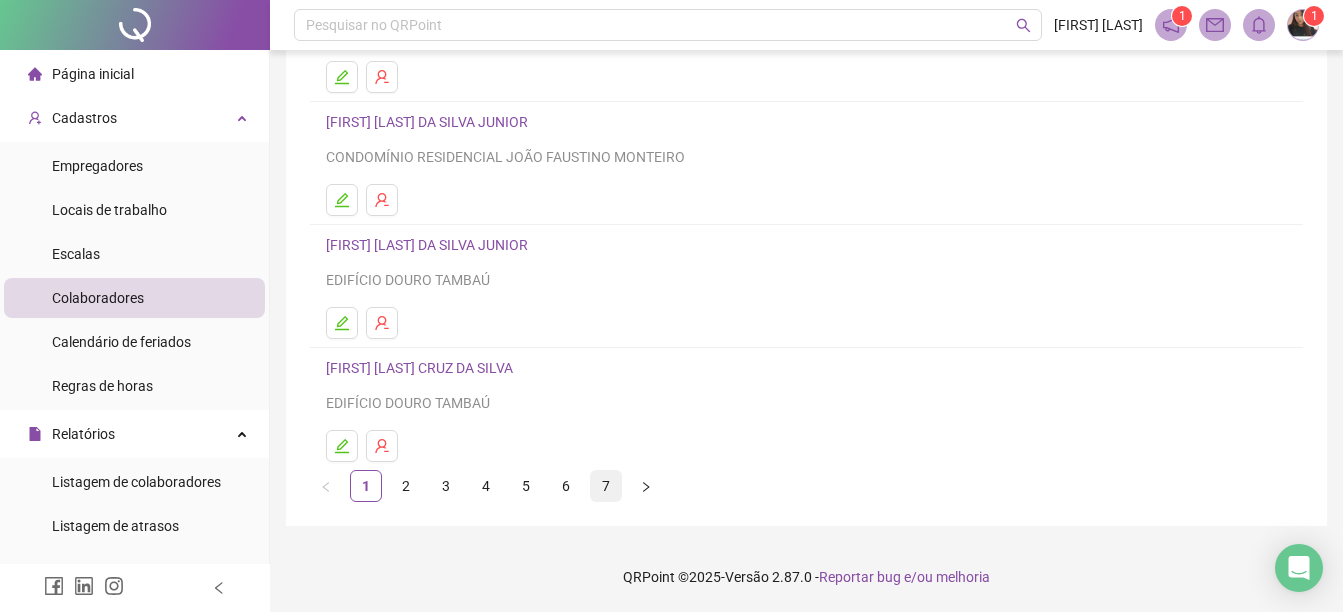 click on "7" at bounding box center [606, 486] 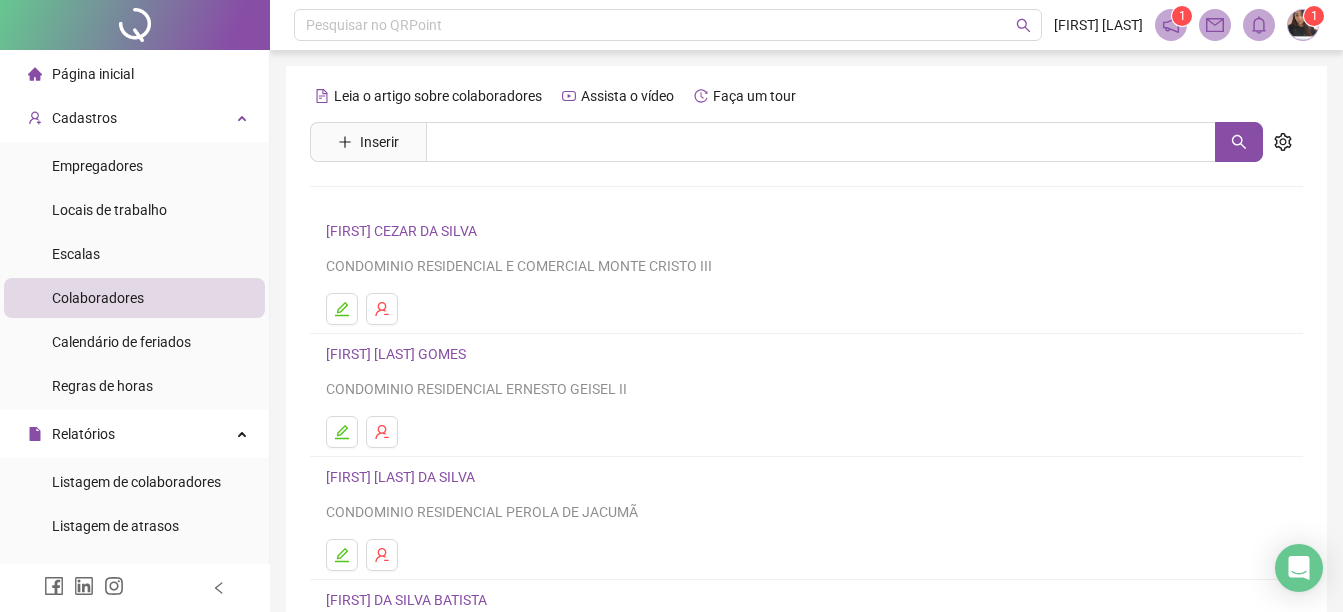 scroll, scrollTop: 232, scrollLeft: 0, axis: vertical 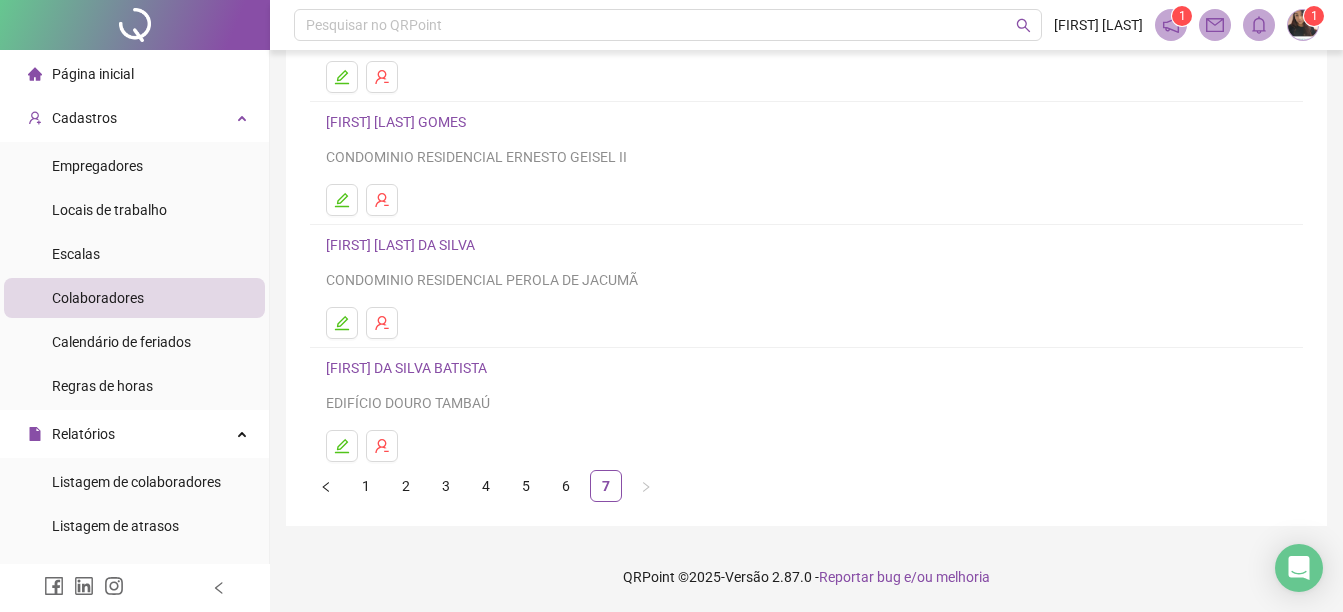 click on "[FIRST] DA SILVA BATISTA" at bounding box center (409, 368) 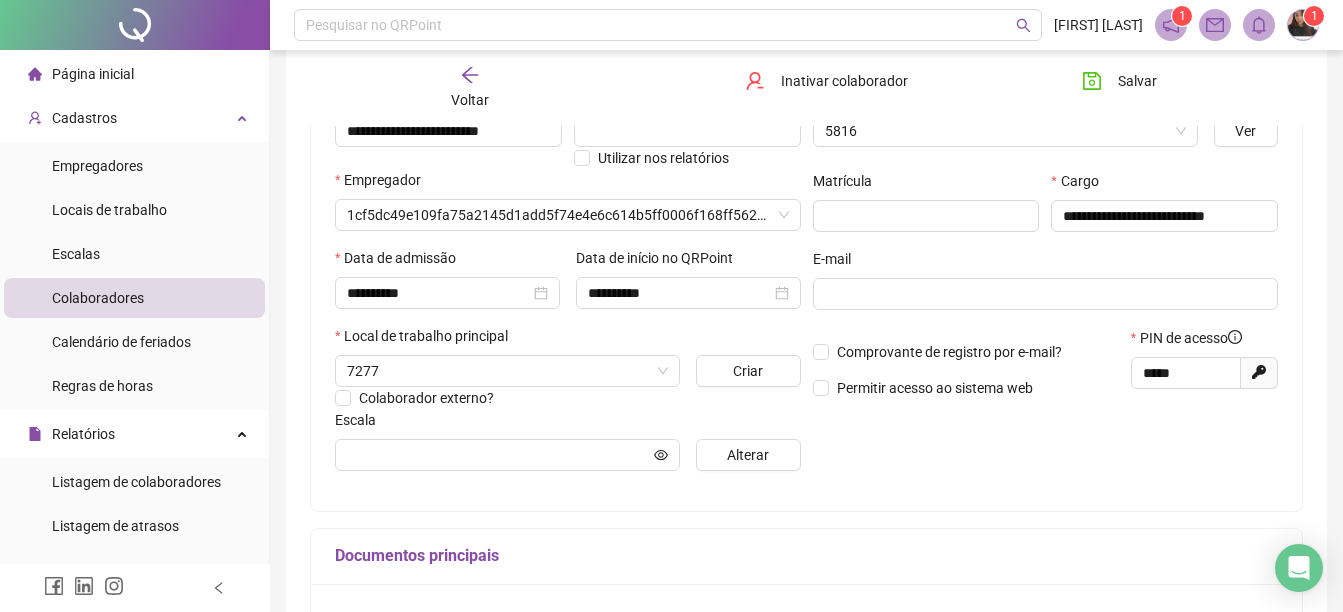 type on "**********" 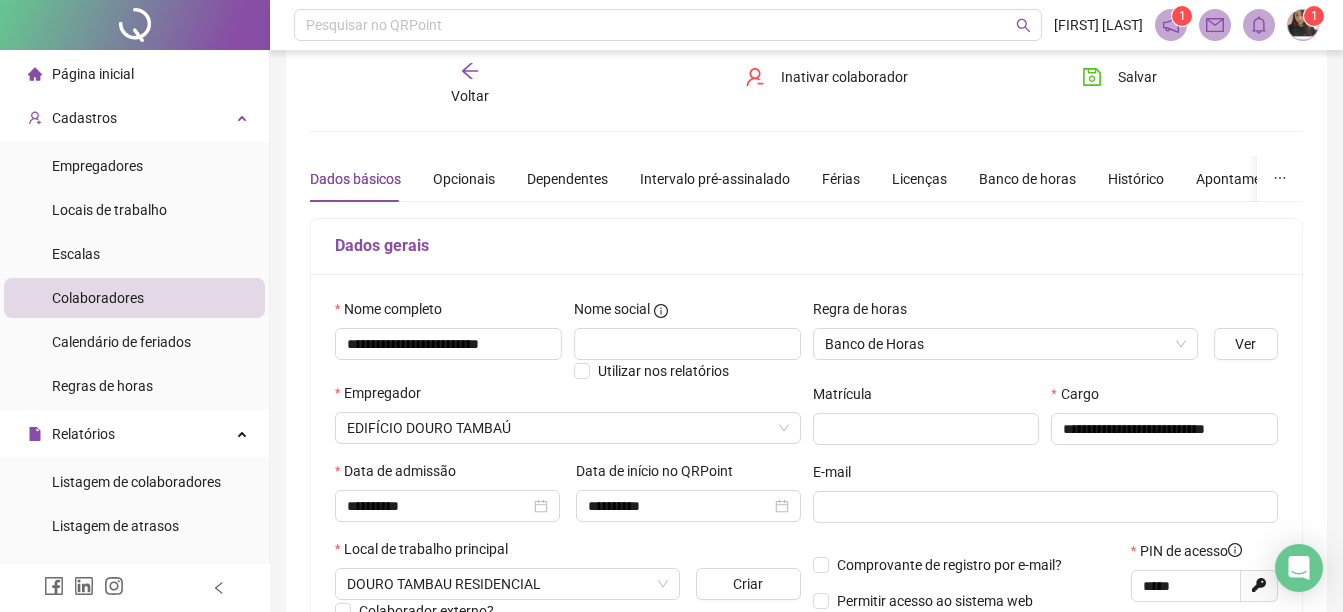 scroll, scrollTop: 0, scrollLeft: 0, axis: both 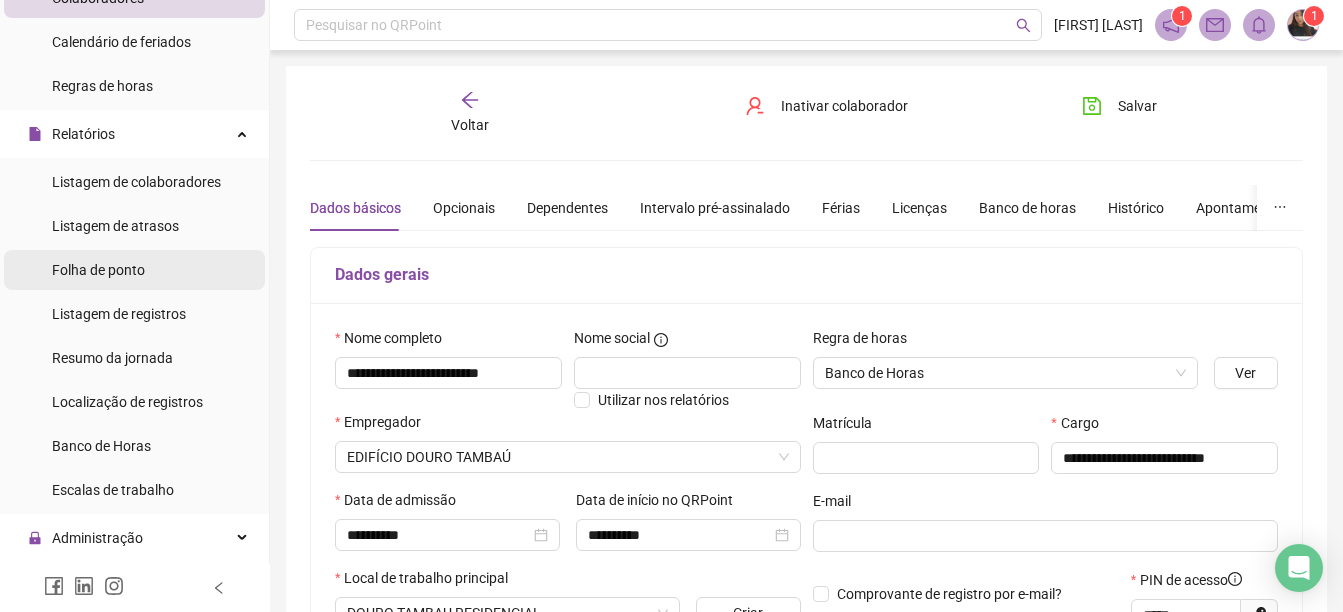 click on "Folha de ponto" at bounding box center (134, 270) 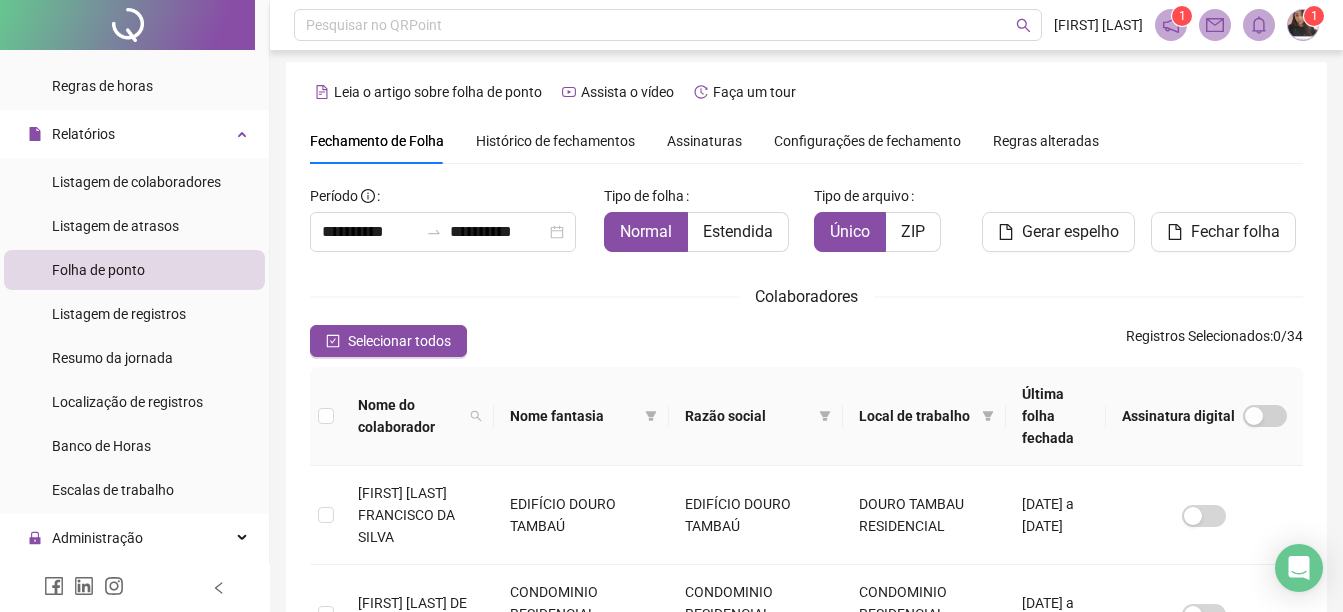scroll, scrollTop: 0, scrollLeft: 0, axis: both 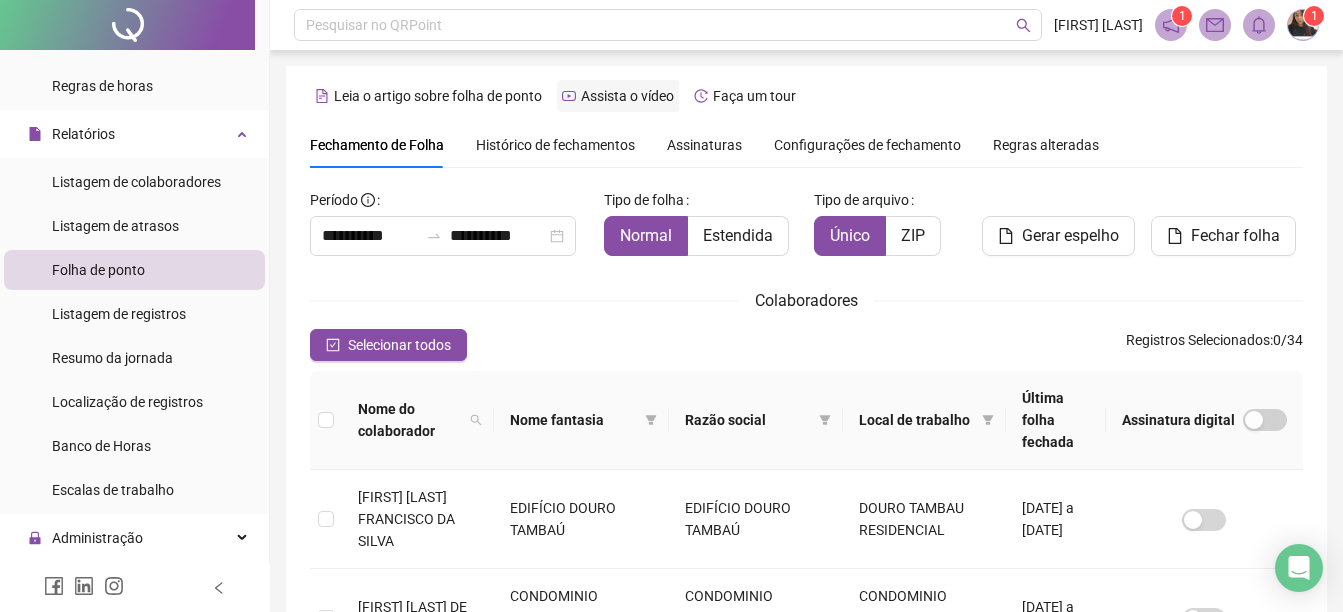 click on "Assista o vídeo" at bounding box center (618, 96) 